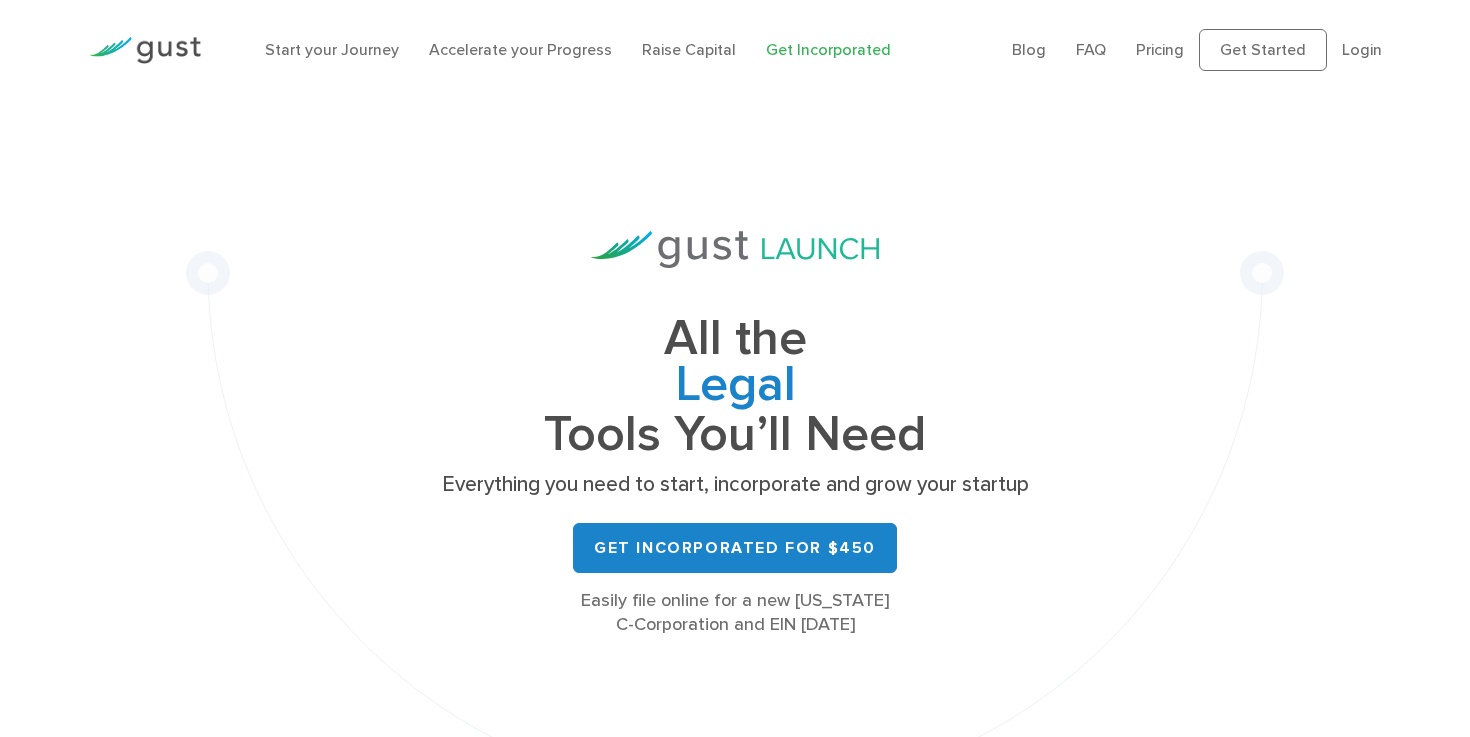 scroll, scrollTop: 0, scrollLeft: 0, axis: both 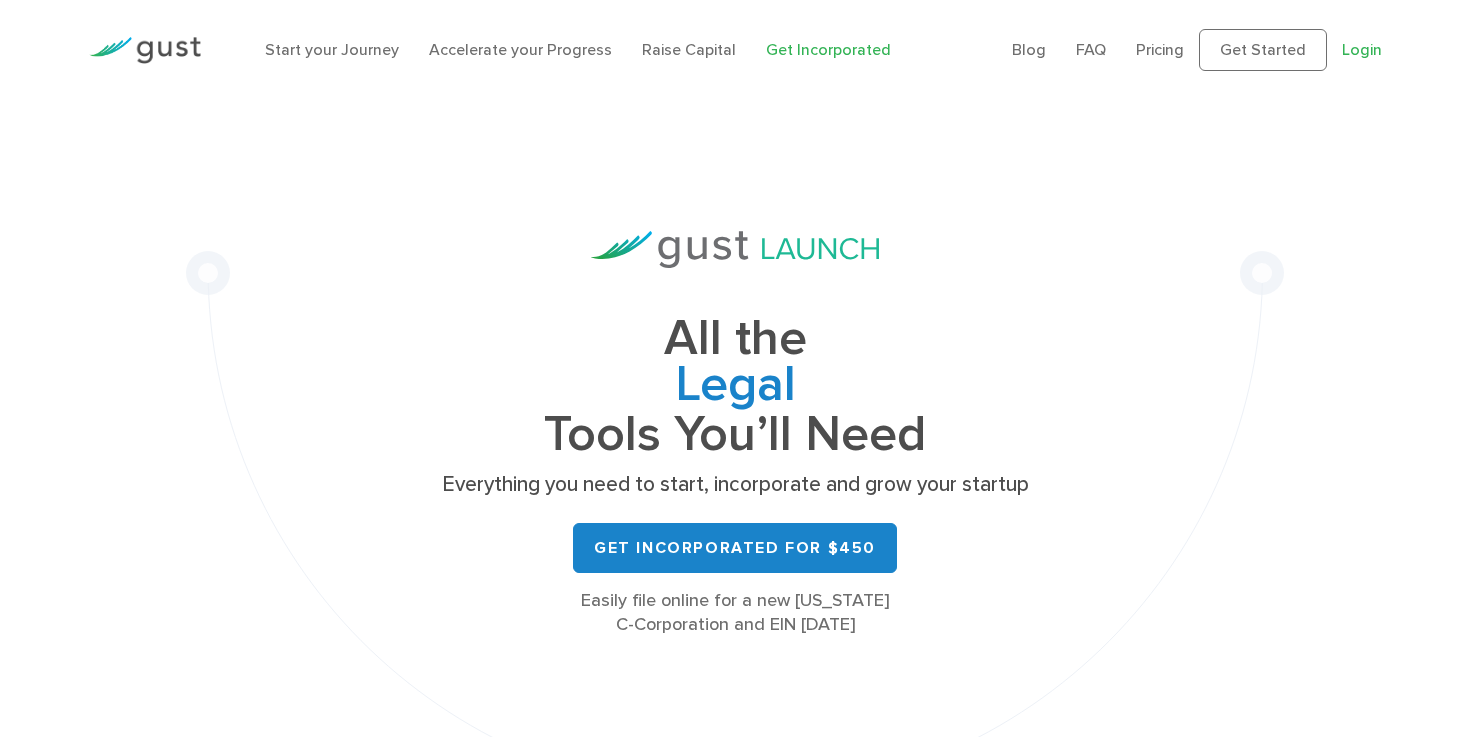 click on "Login" at bounding box center (1362, 49) 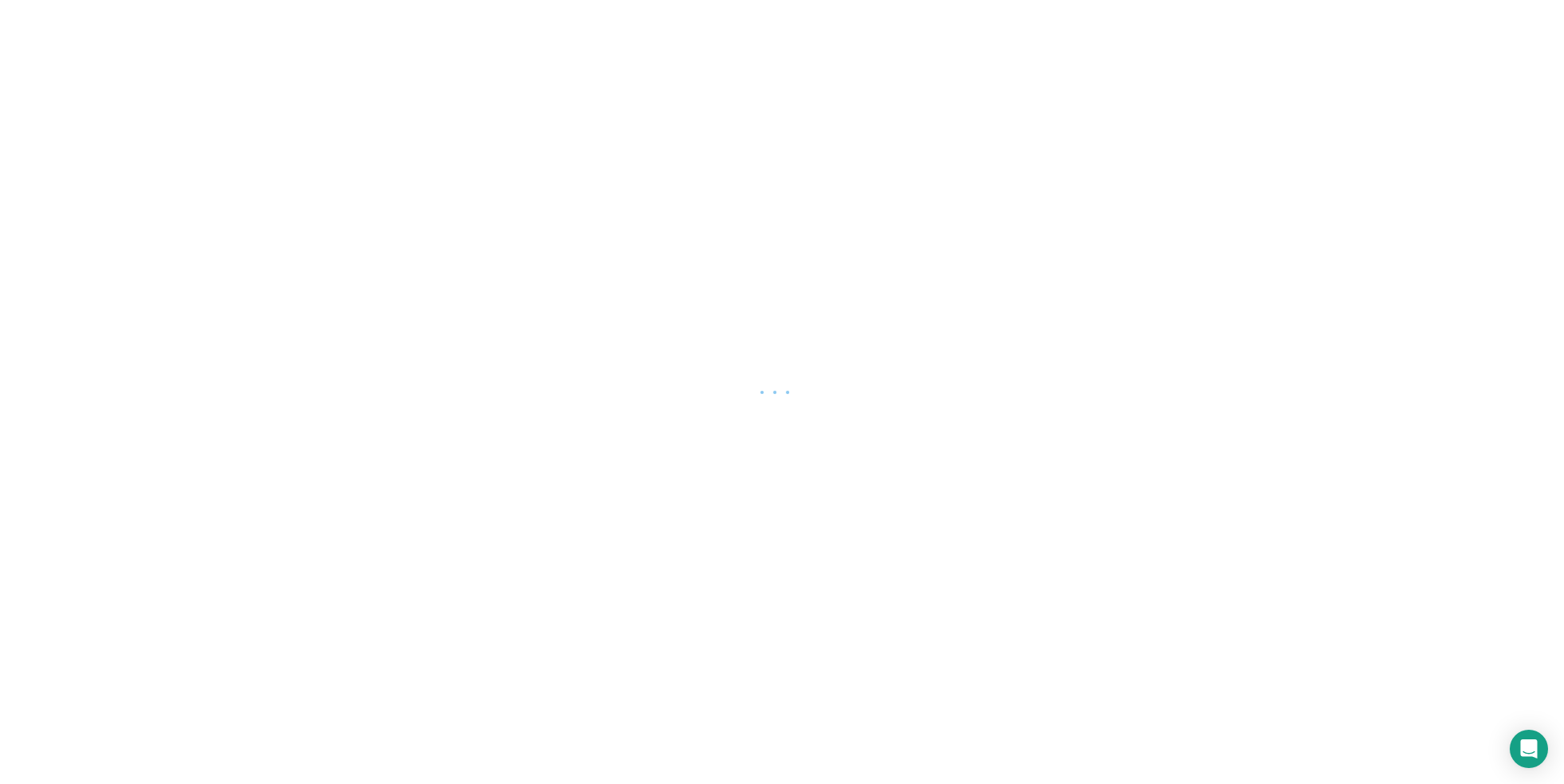 scroll, scrollTop: 0, scrollLeft: 0, axis: both 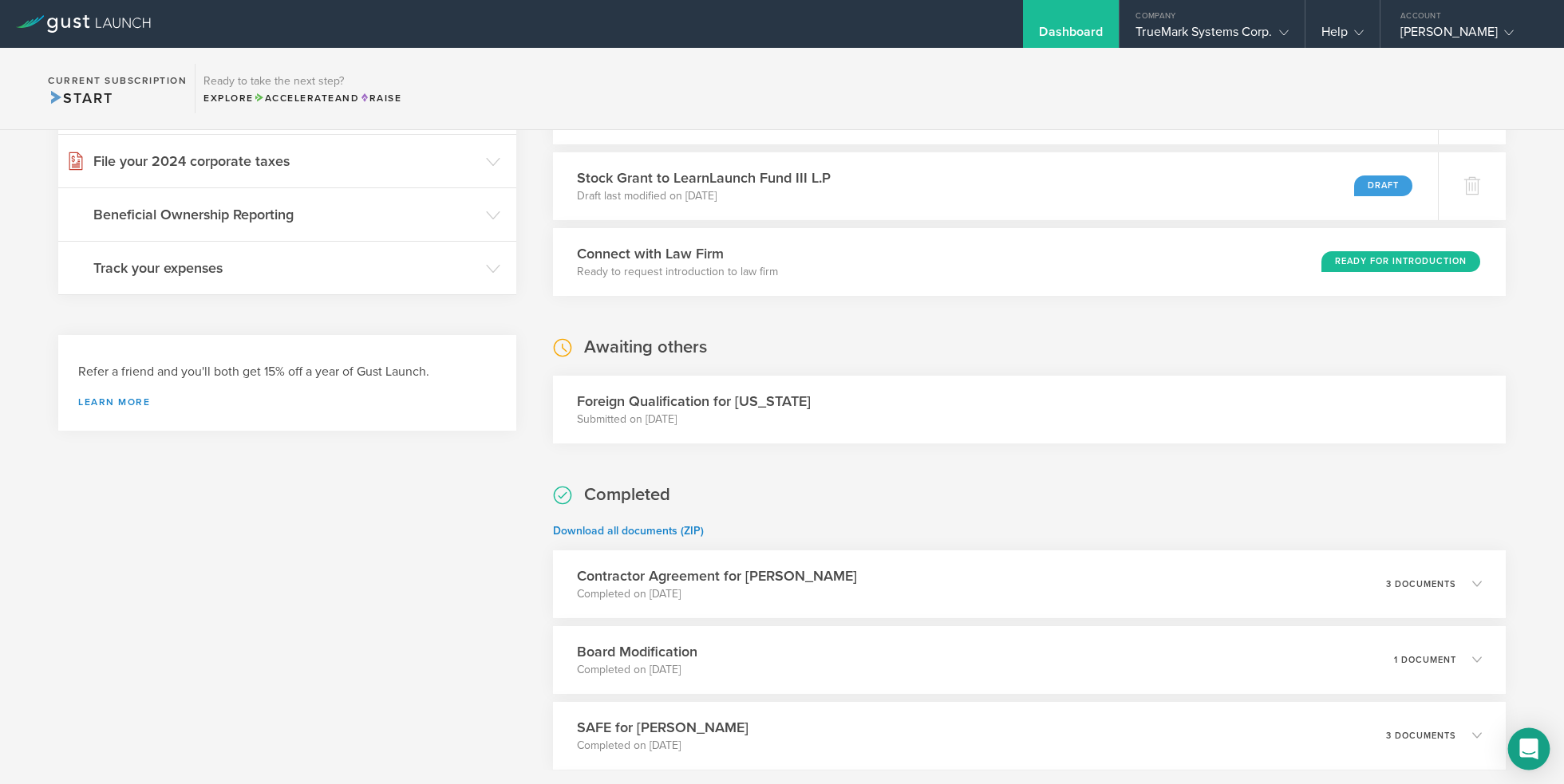 click 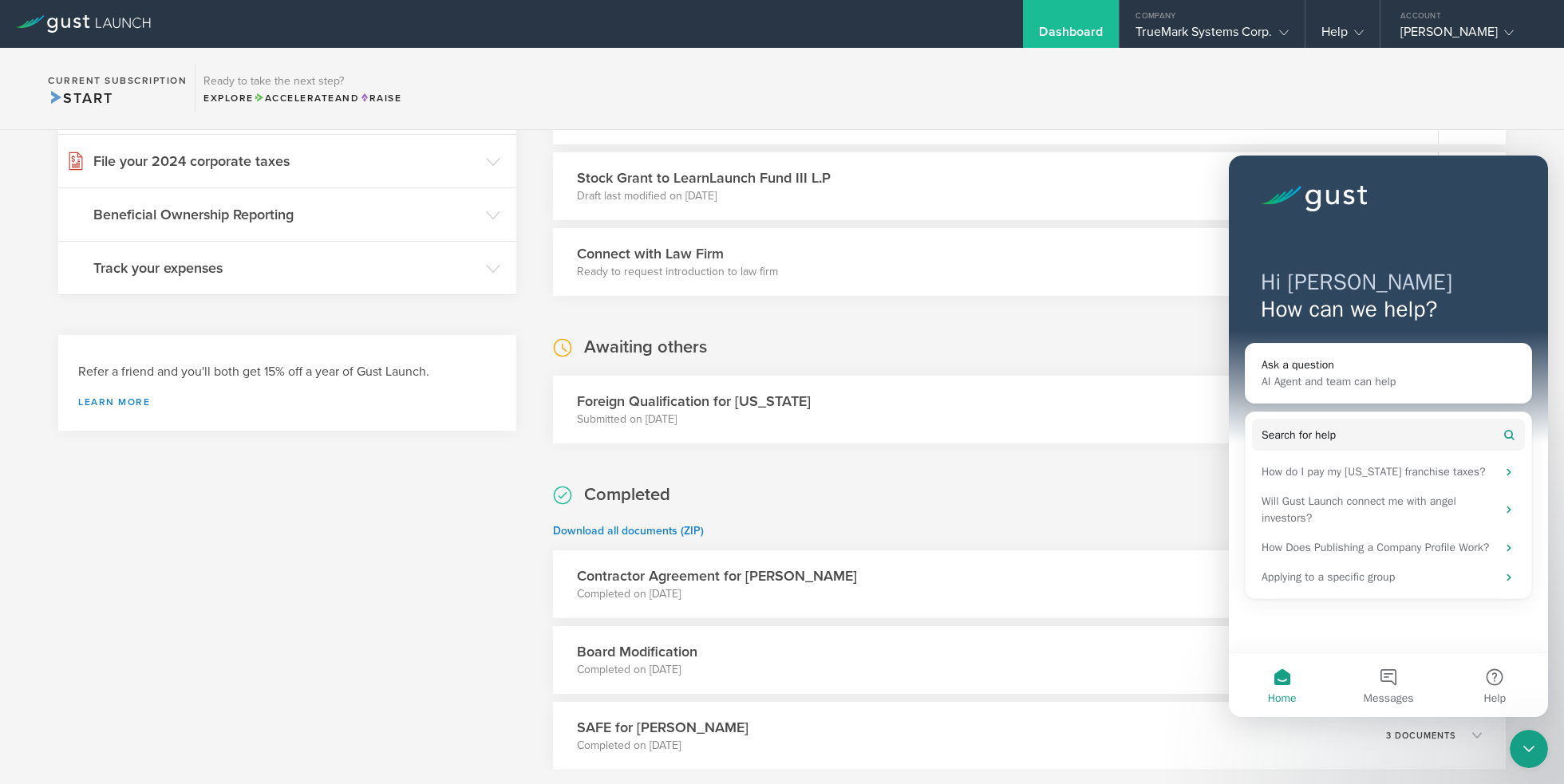 scroll, scrollTop: 0, scrollLeft: 0, axis: both 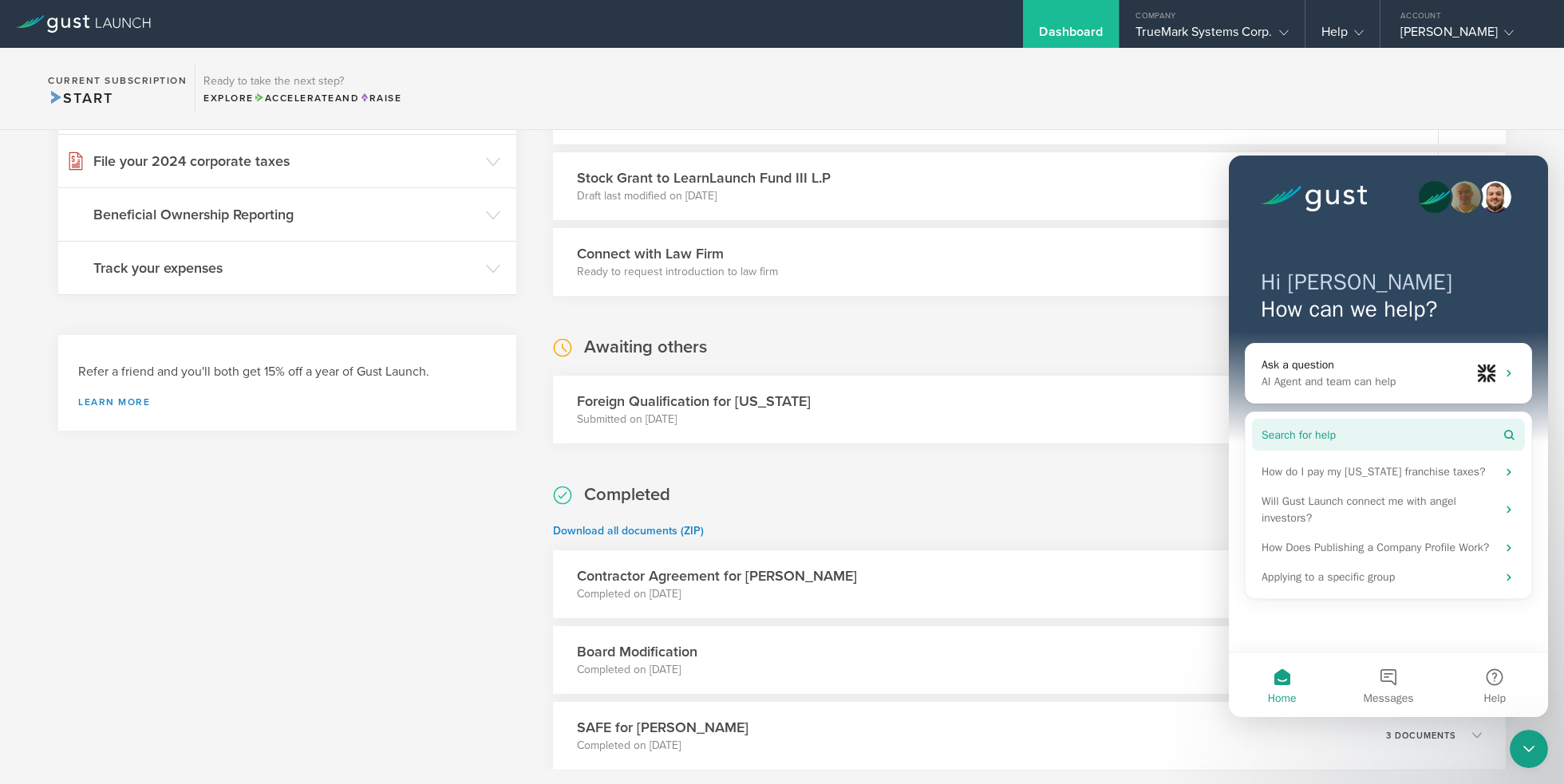 click on "Search for help" at bounding box center (1298, 435) 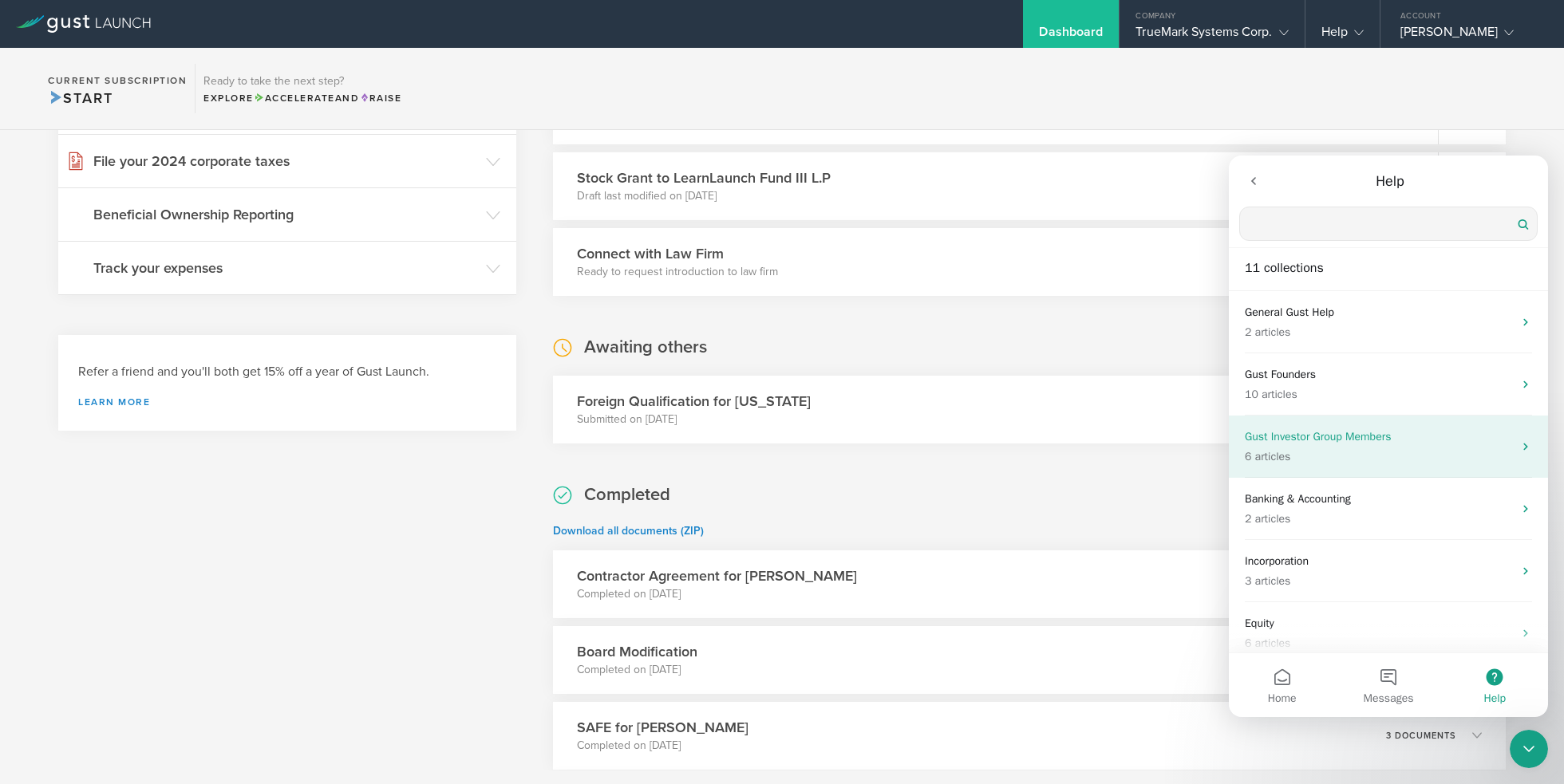 scroll, scrollTop: 0, scrollLeft: 0, axis: both 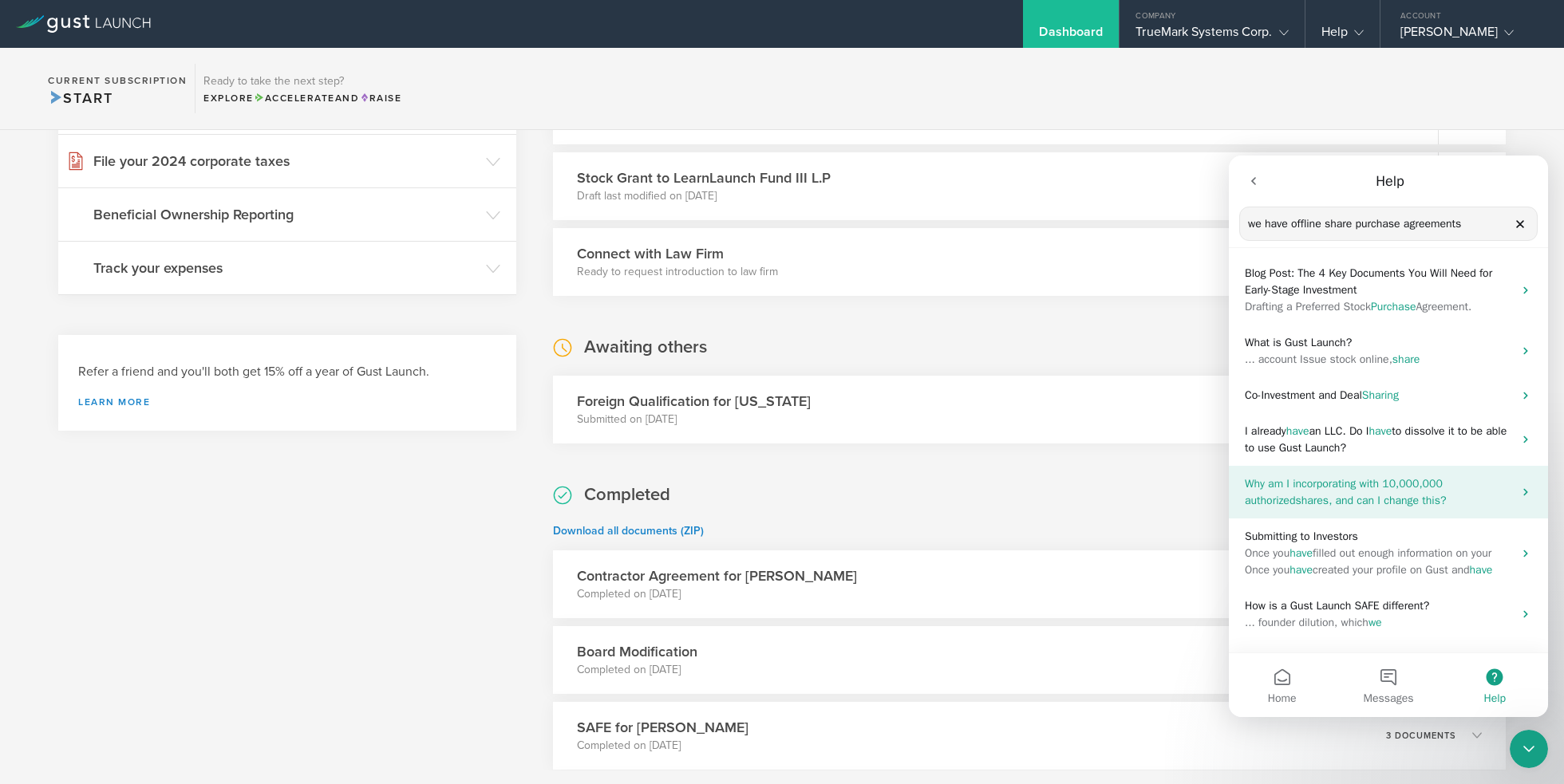 type on "we have offline share purchase agreements" 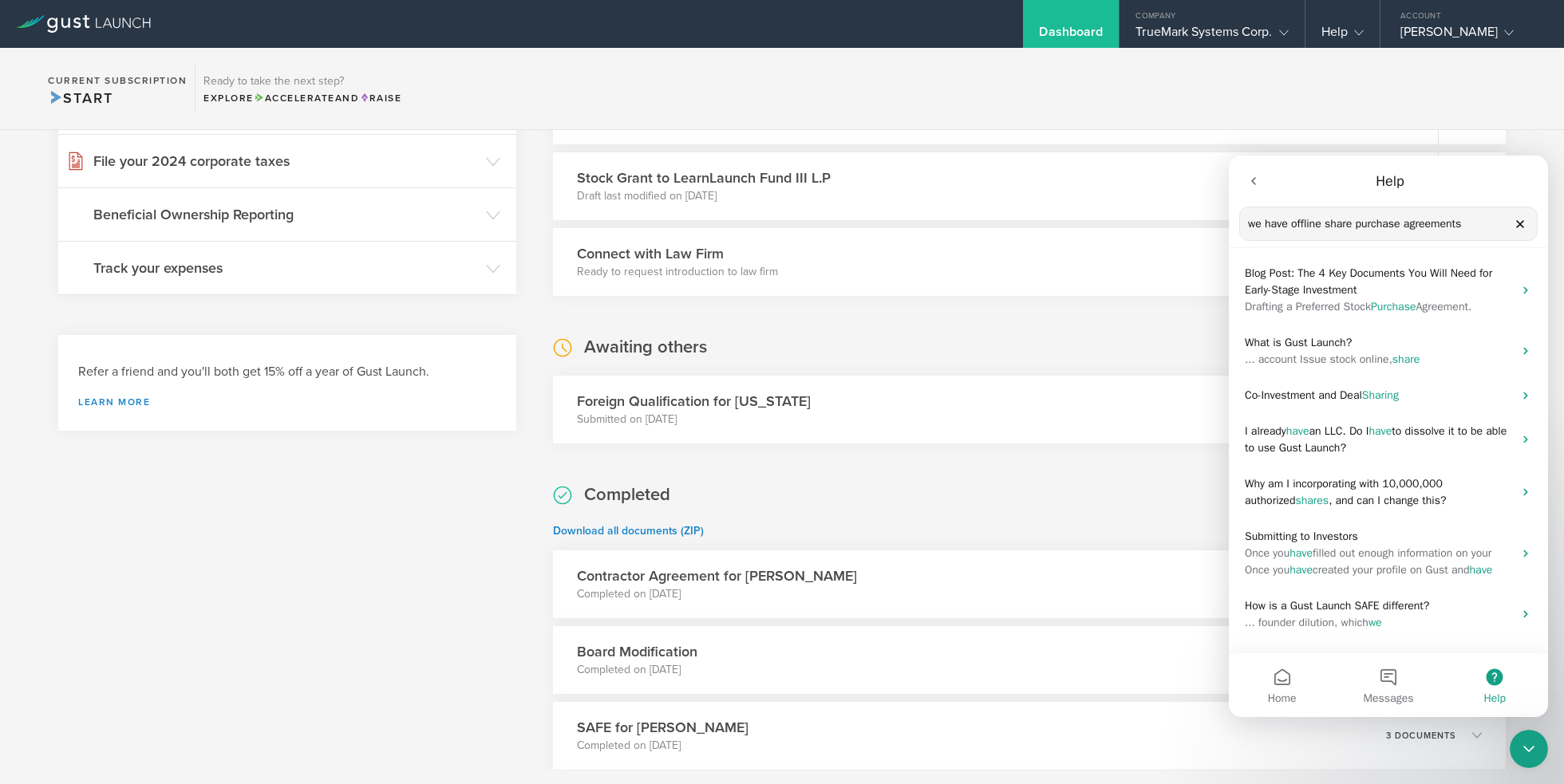 click on "Search for help" at bounding box center [1388, 224] 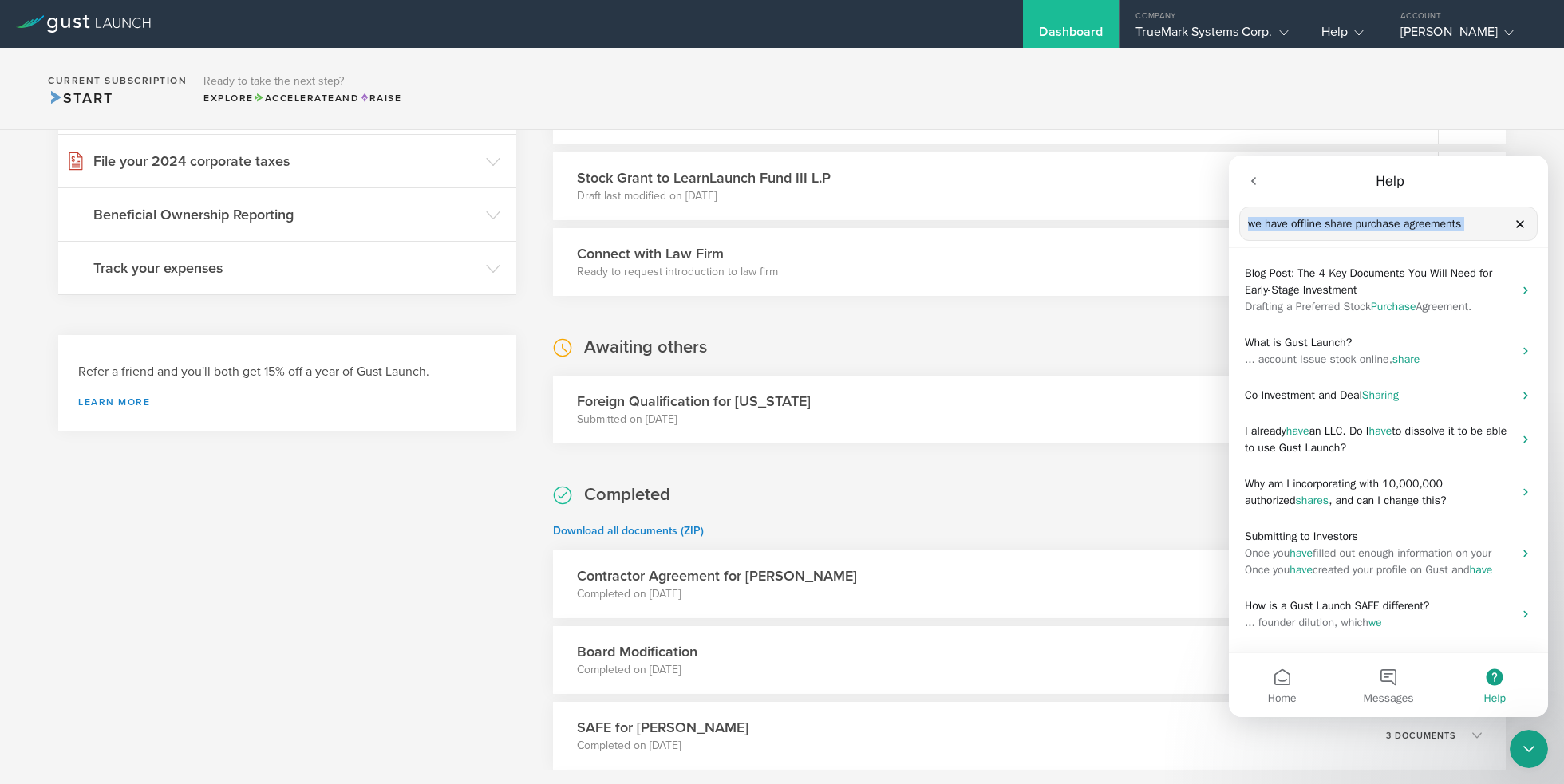 drag, startPoint x: 1480, startPoint y: 224, endPoint x: 1349, endPoint y: 221, distance: 131.03435 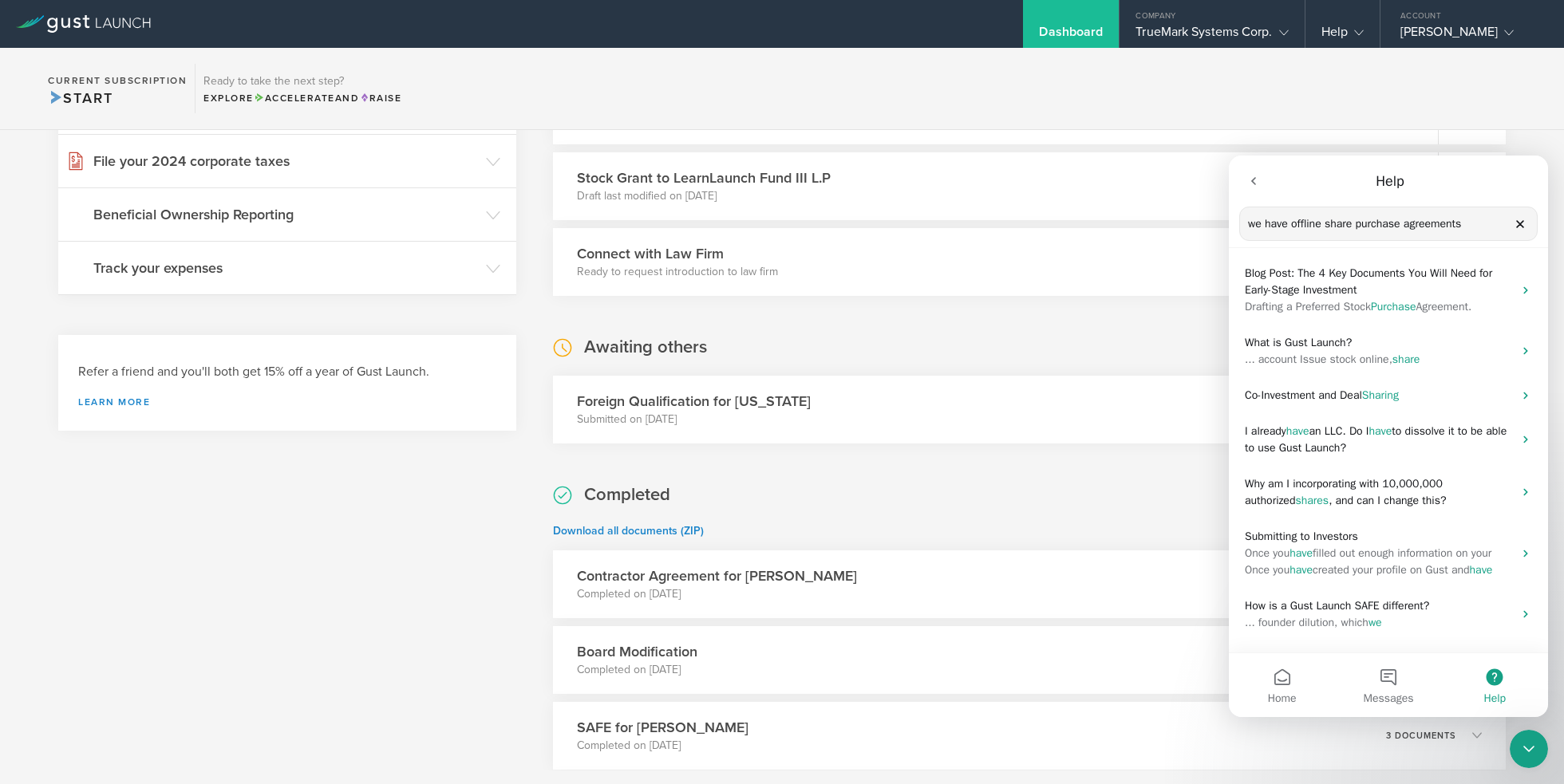 drag, startPoint x: 1468, startPoint y: 223, endPoint x: 1268, endPoint y: 219, distance: 200.04 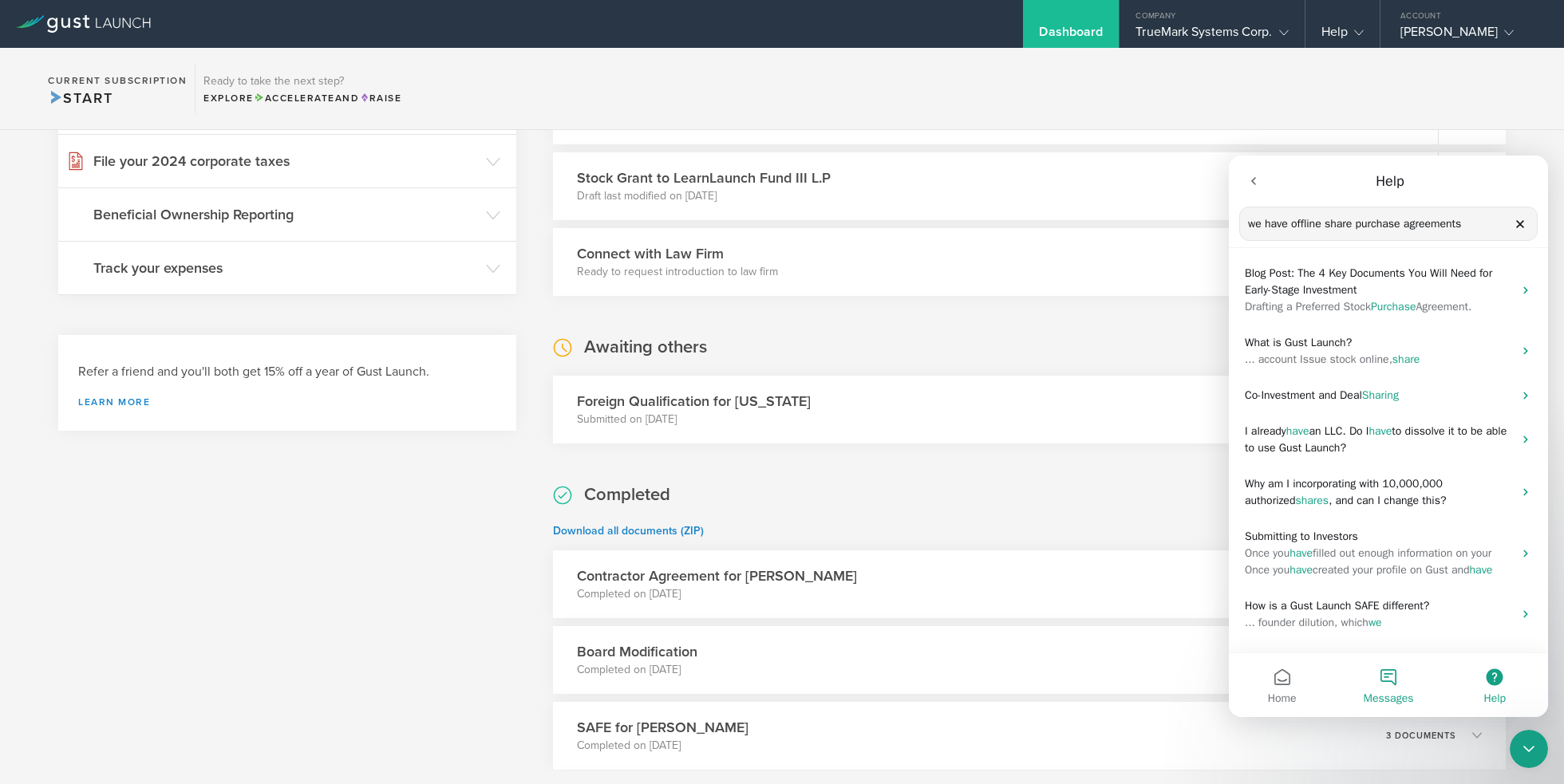 click on "Messages" at bounding box center [1388, 685] 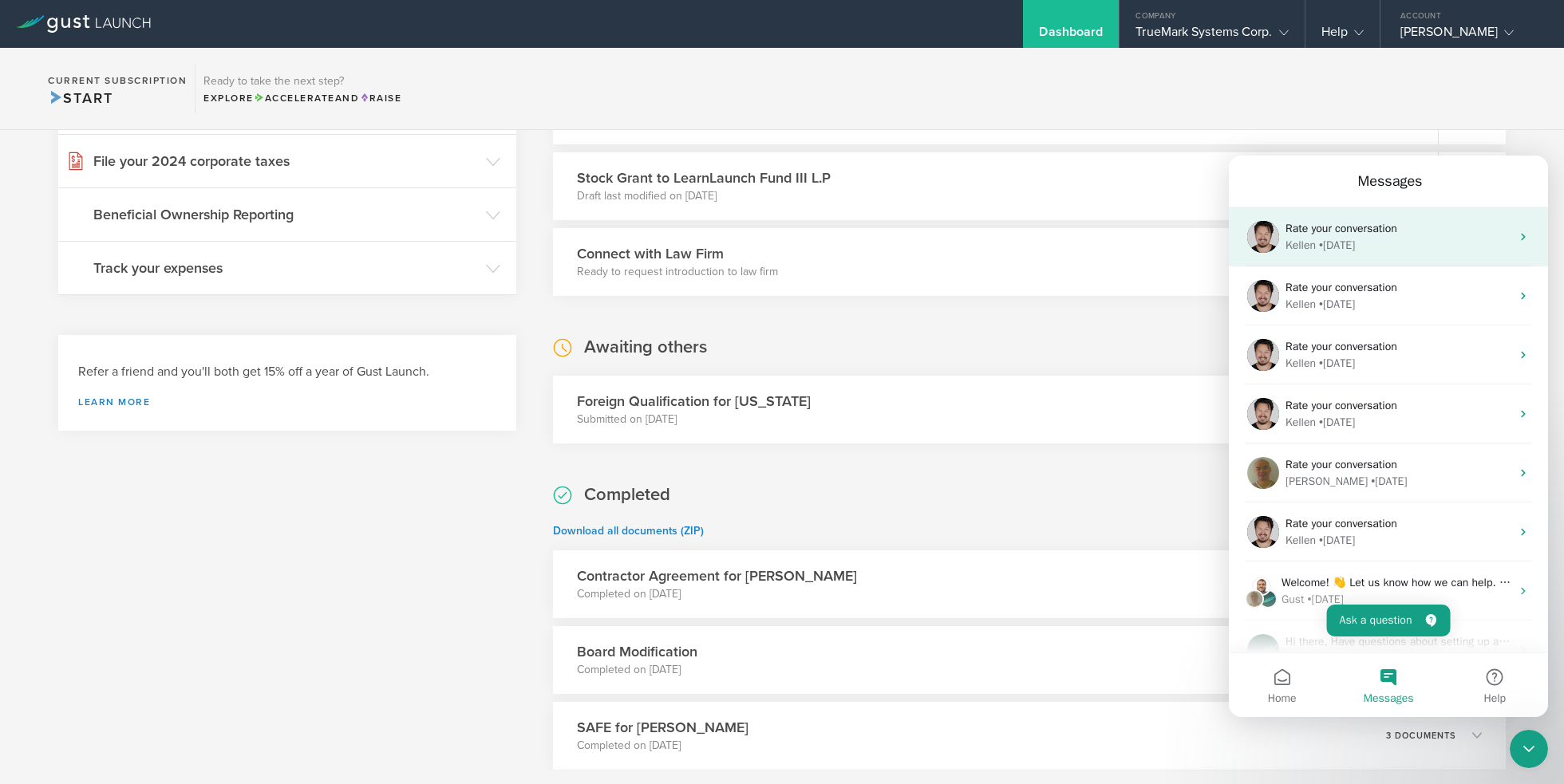 click on "Kellen •  2w ago" at bounding box center [1398, 245] 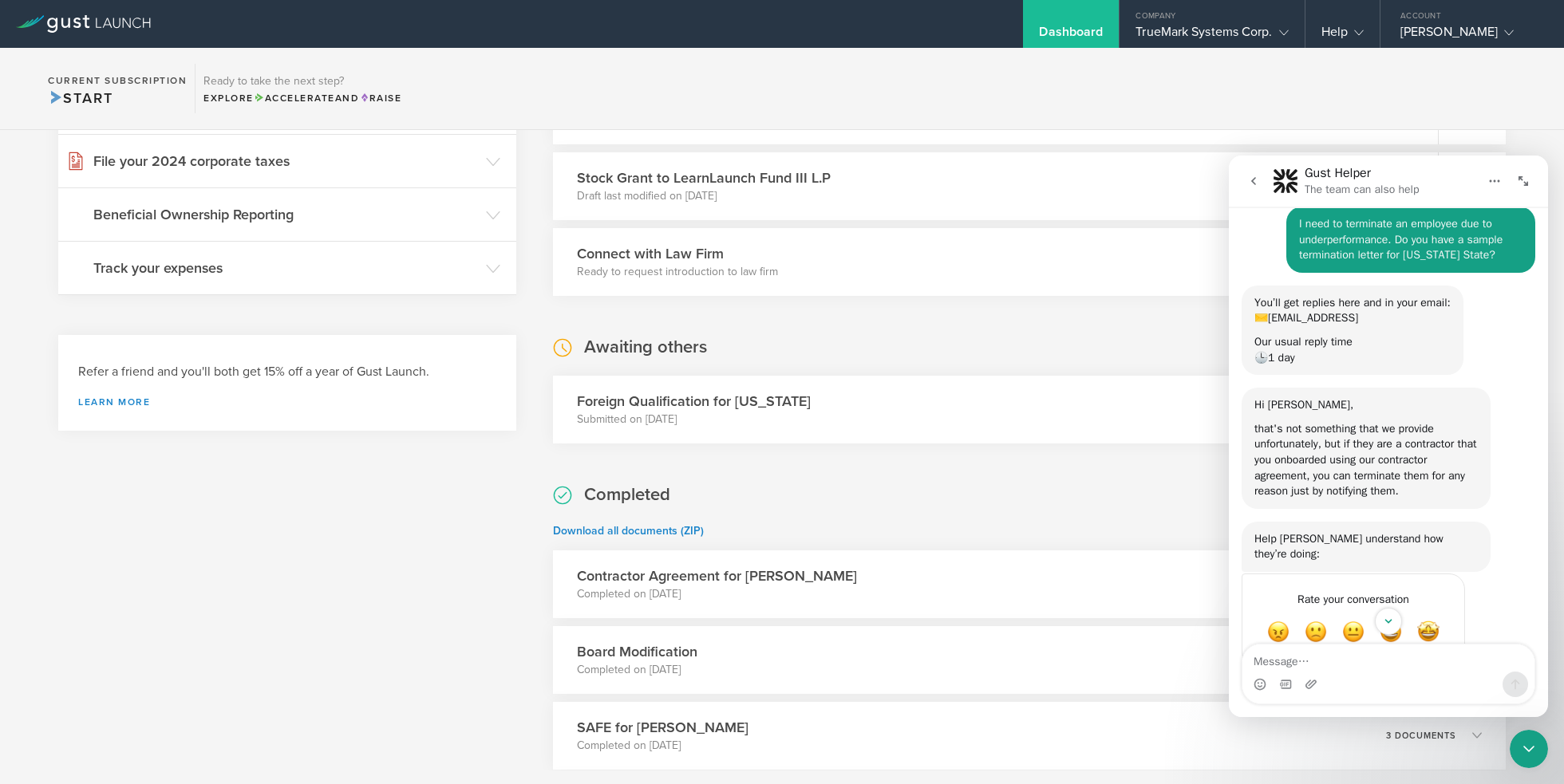 scroll, scrollTop: 106, scrollLeft: 0, axis: vertical 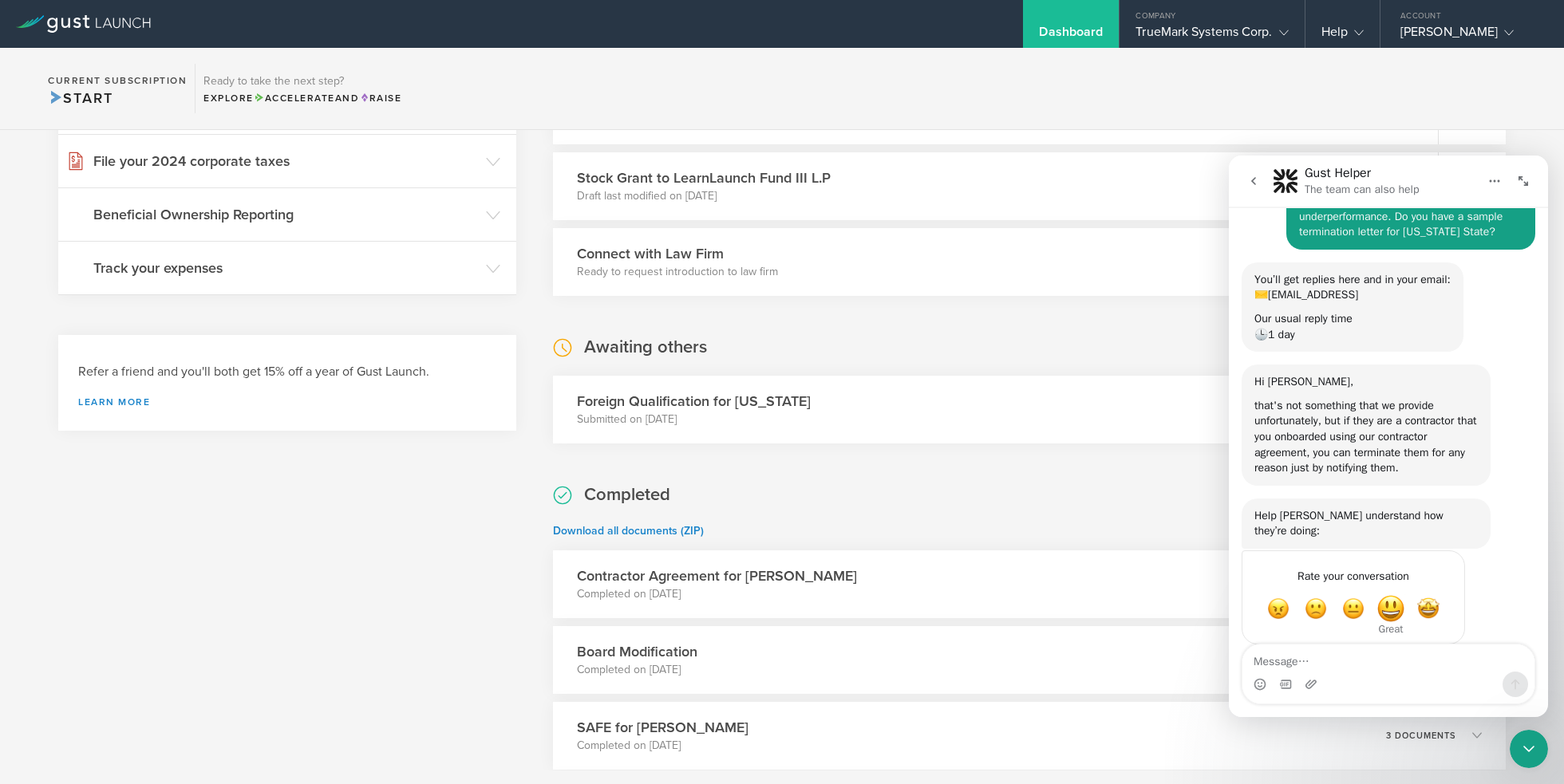 click at bounding box center [1391, 609] 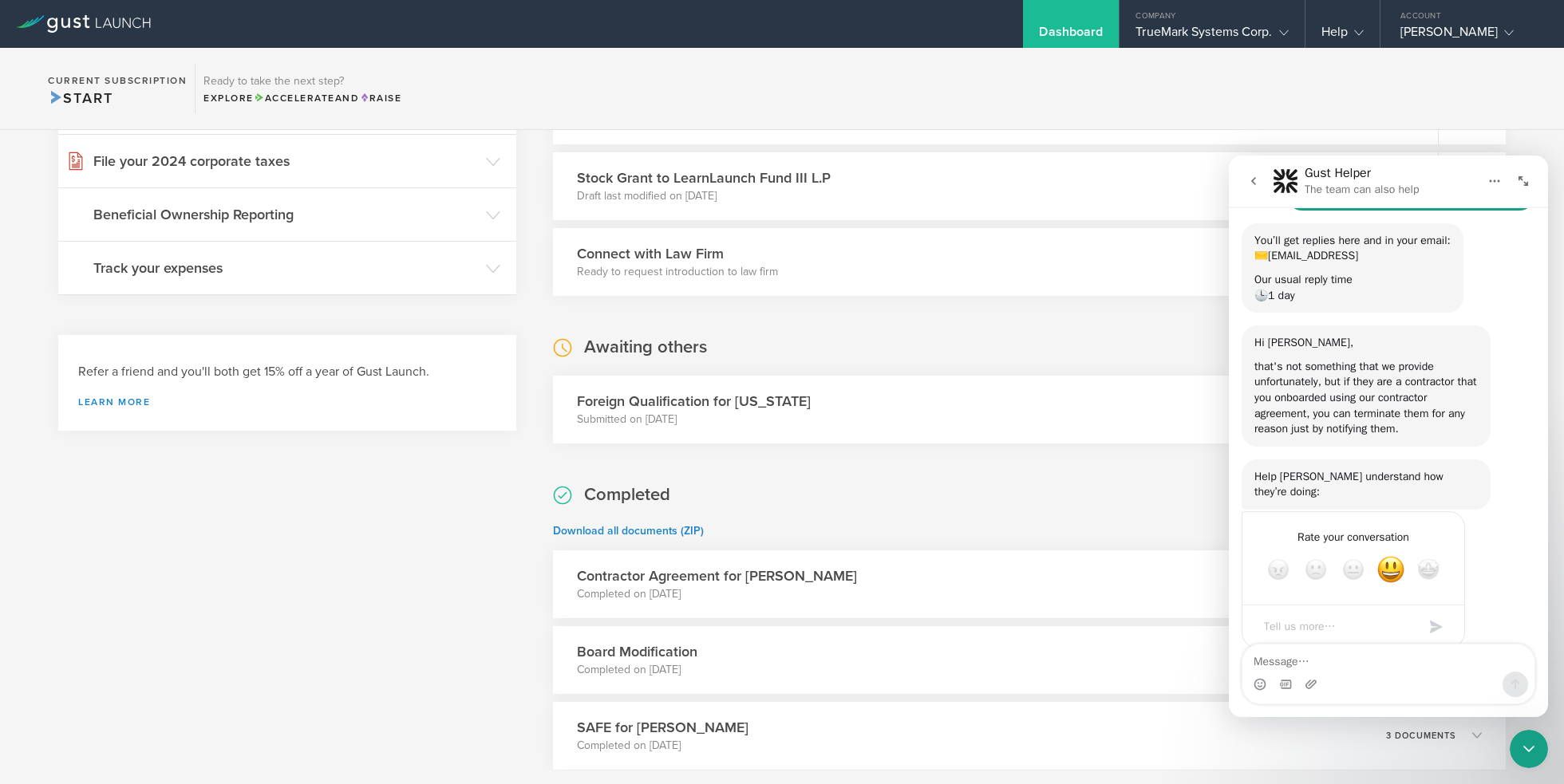 scroll, scrollTop: 149, scrollLeft: 0, axis: vertical 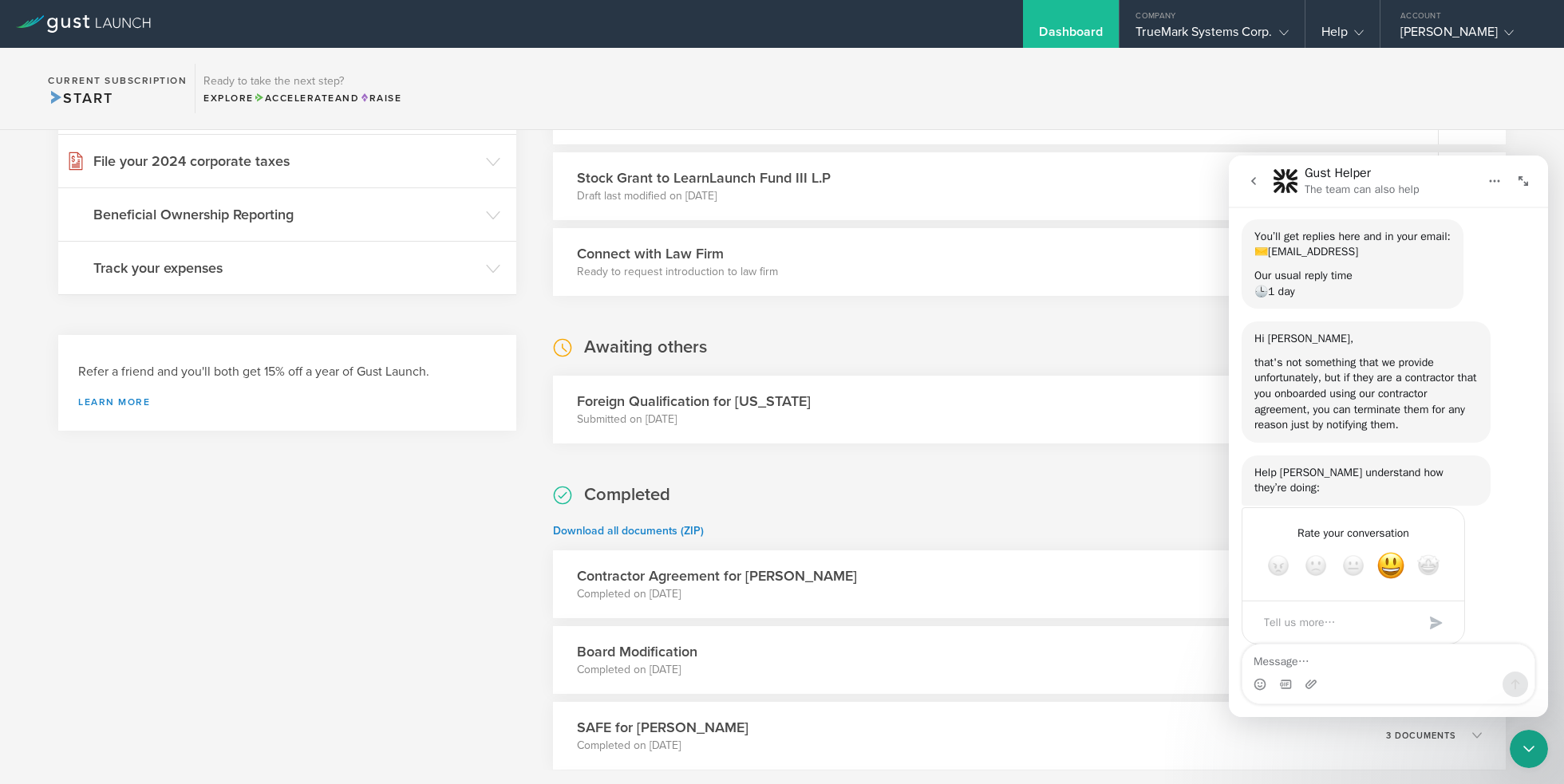 click 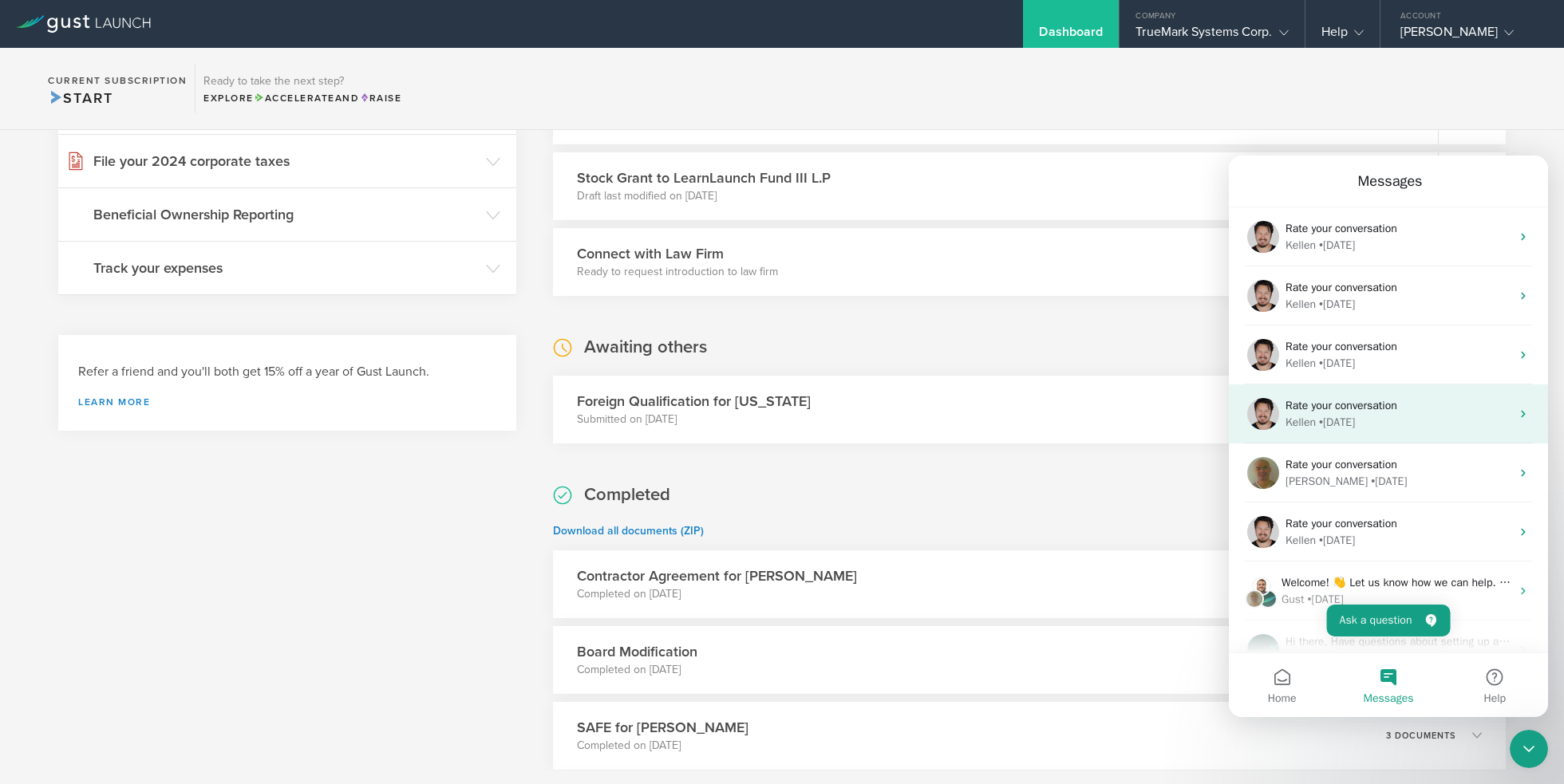 scroll, scrollTop: 0, scrollLeft: 0, axis: both 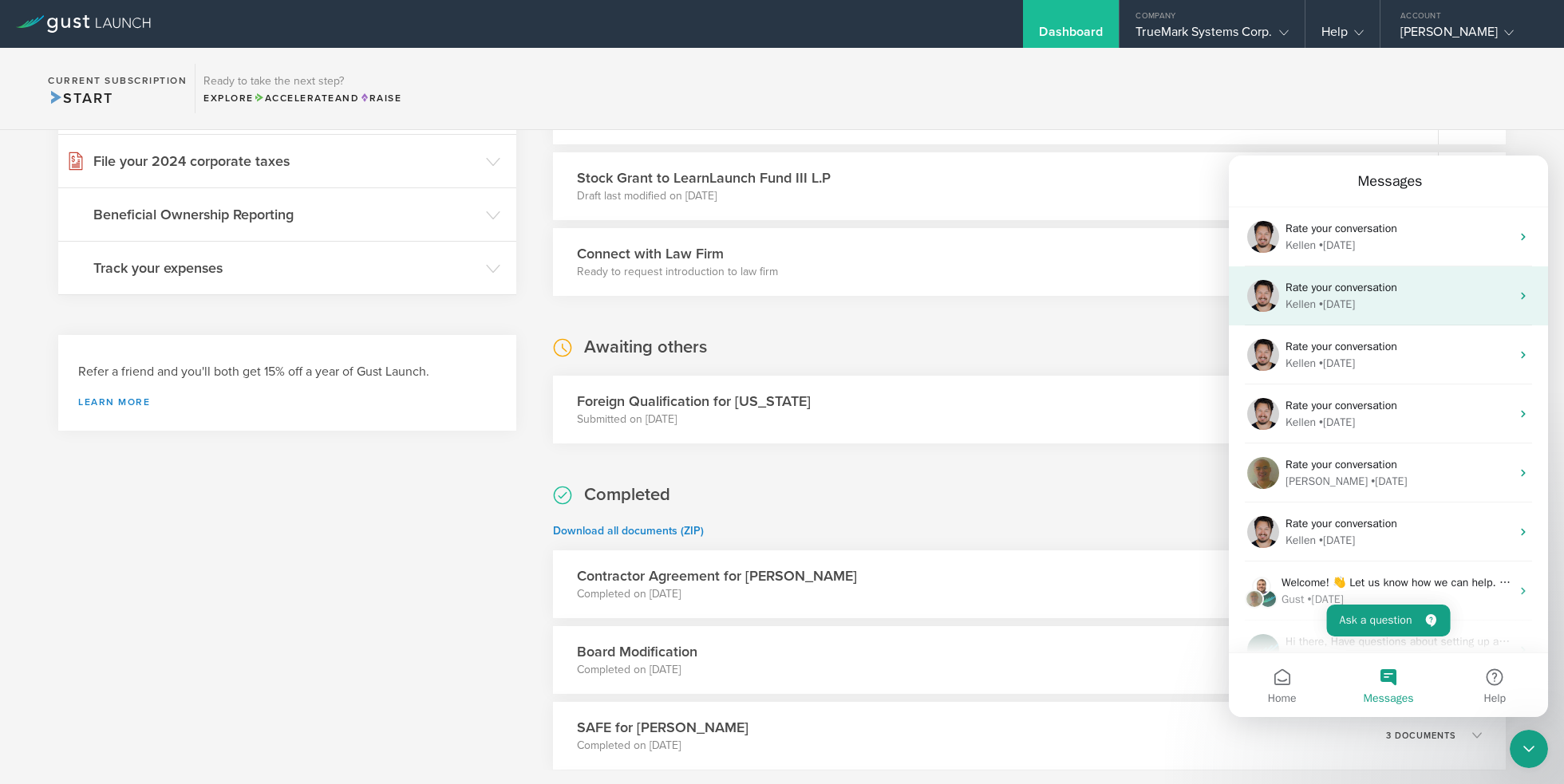 click on "•  5w ago" at bounding box center (1337, 304) 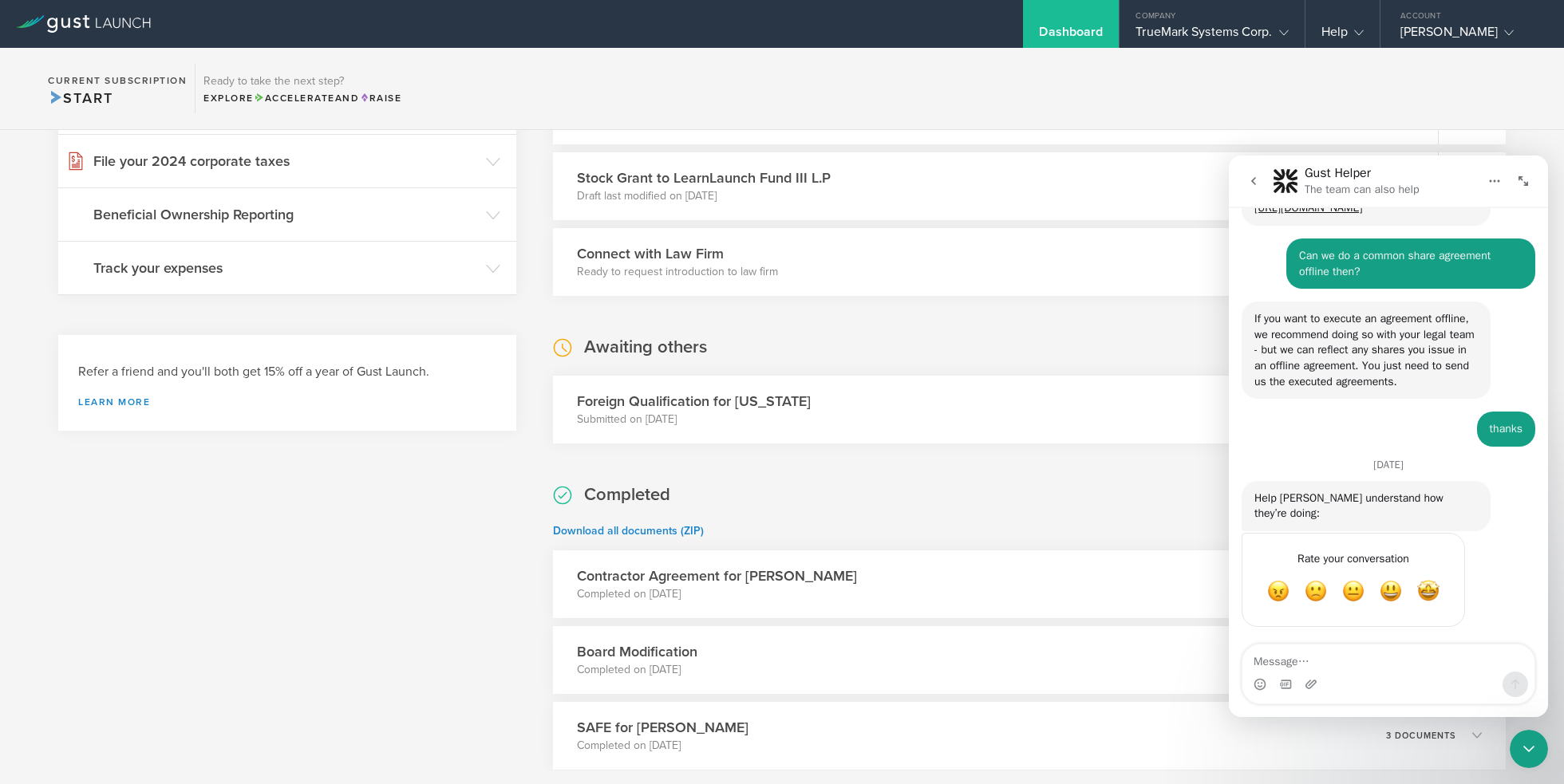 scroll, scrollTop: 1369, scrollLeft: 0, axis: vertical 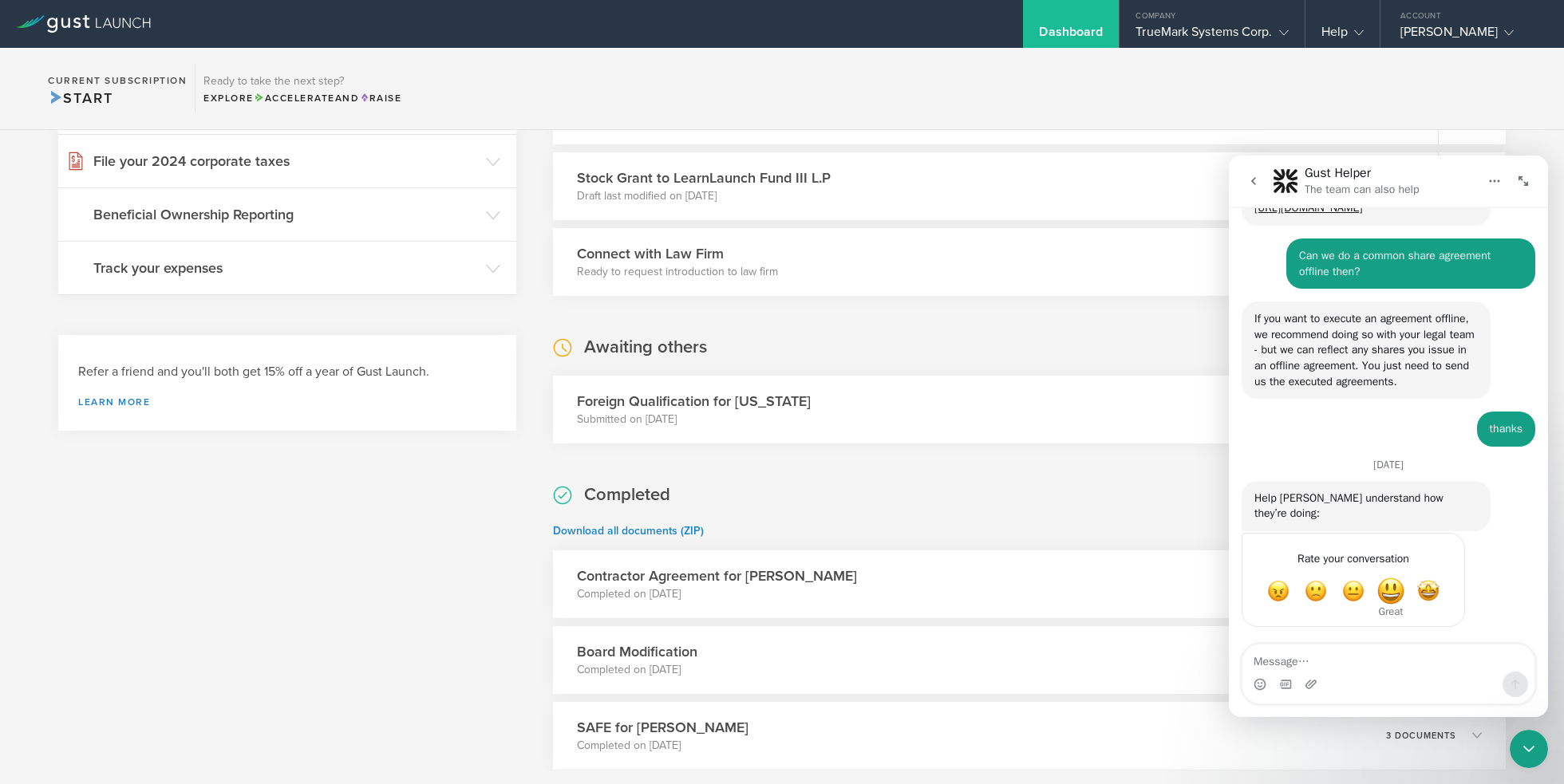 click at bounding box center [1391, 591] 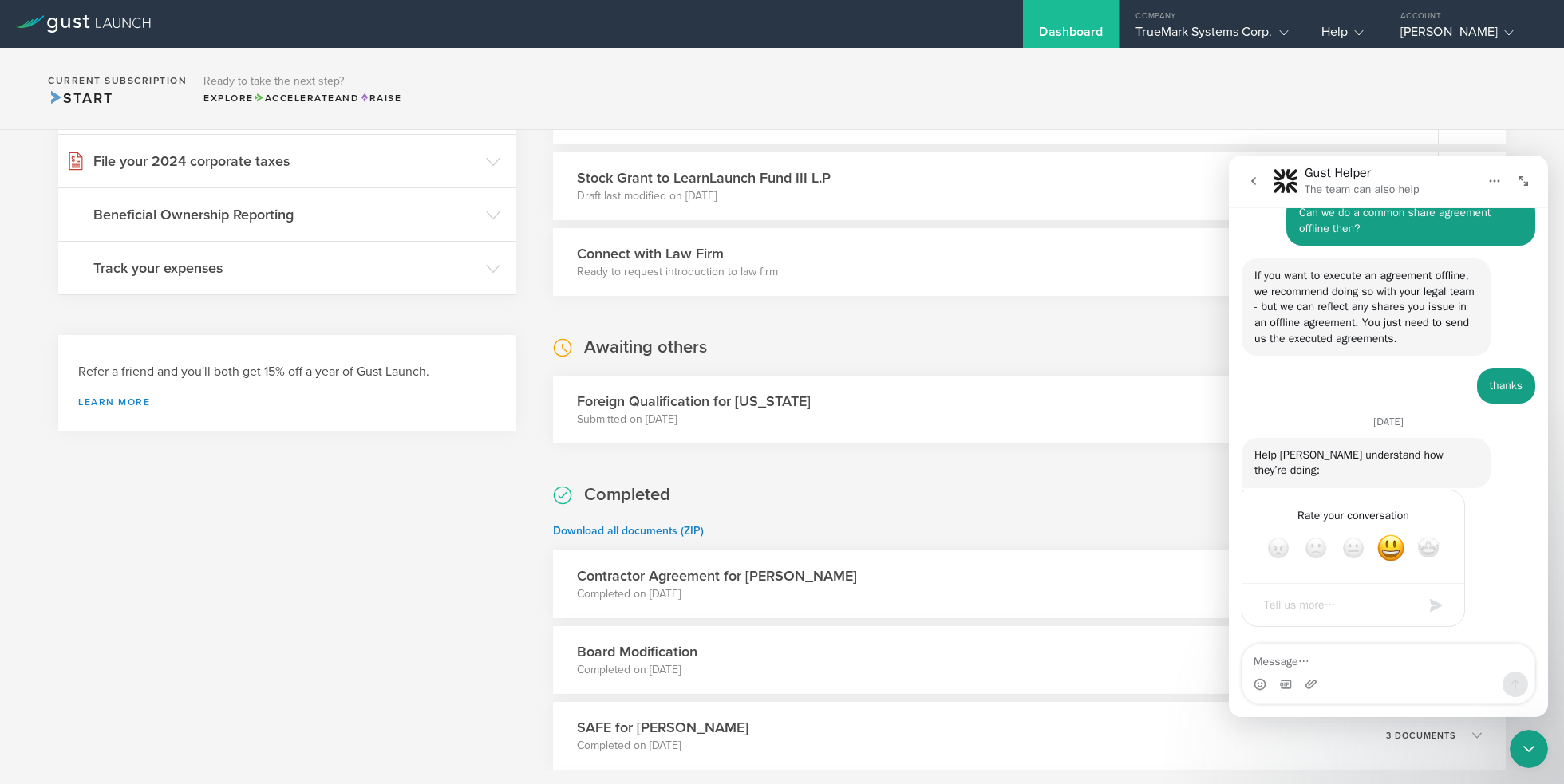 scroll, scrollTop: 1412, scrollLeft: 0, axis: vertical 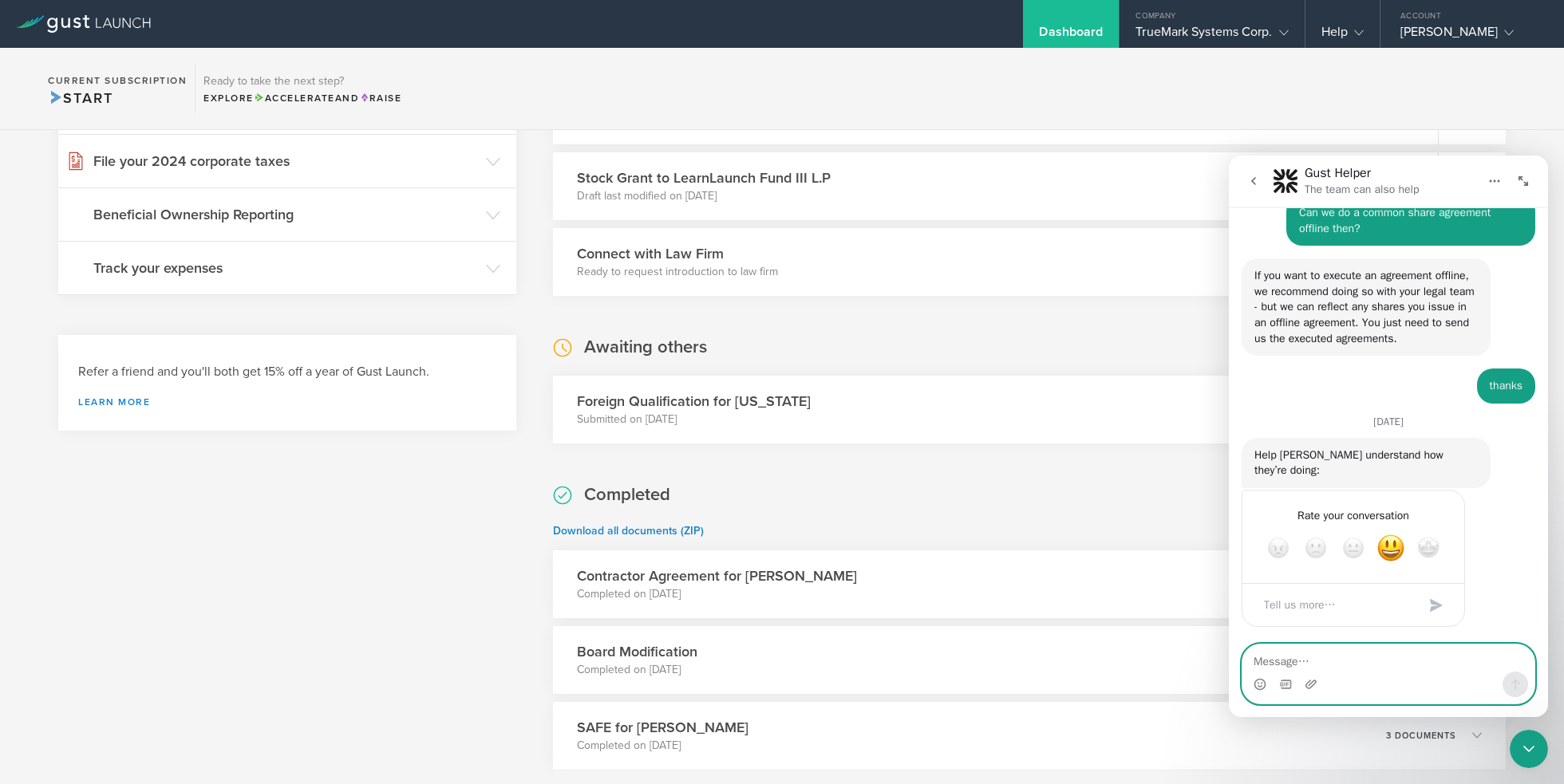 click at bounding box center [1388, 658] 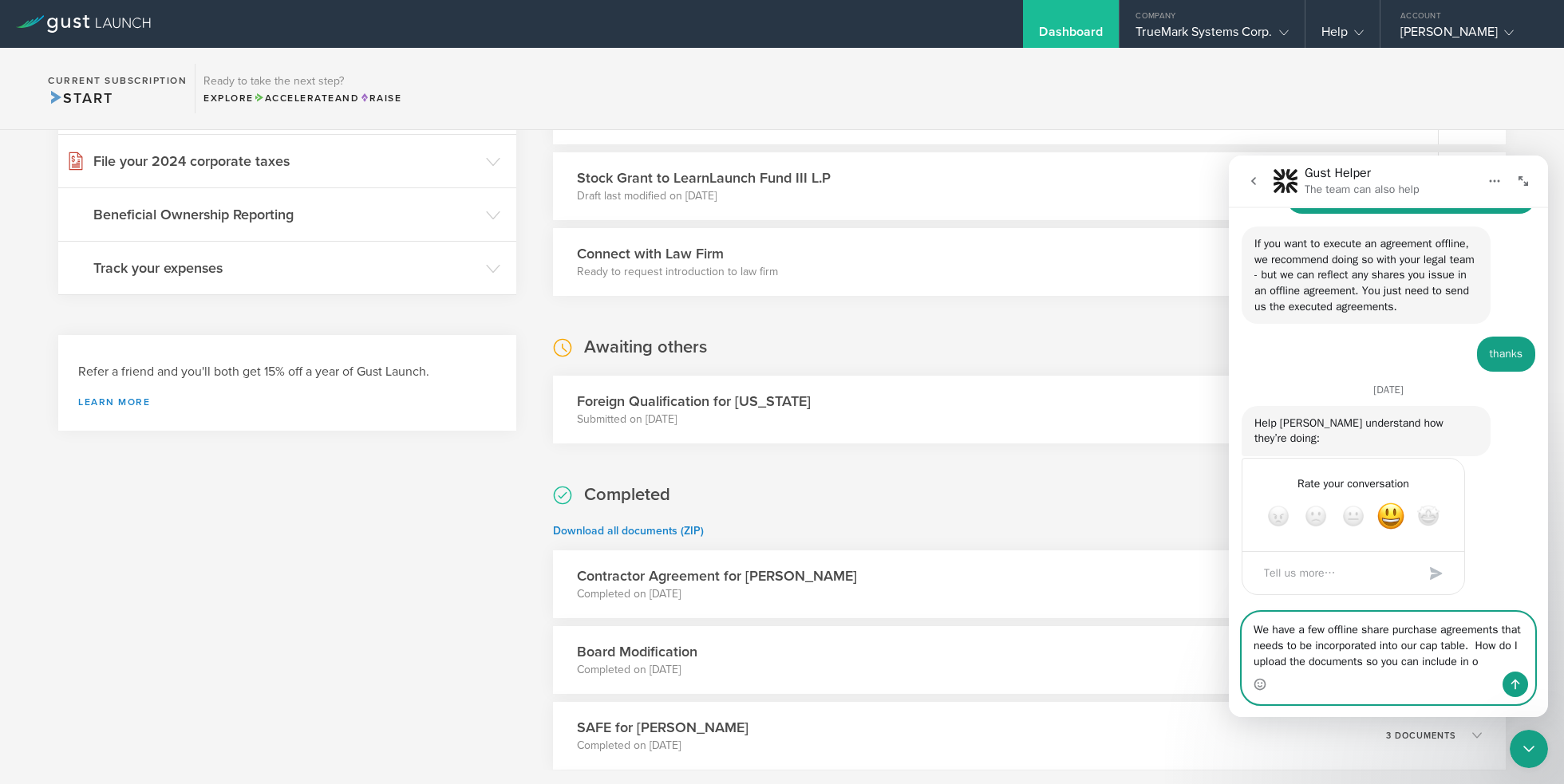 scroll, scrollTop: 1460, scrollLeft: 0, axis: vertical 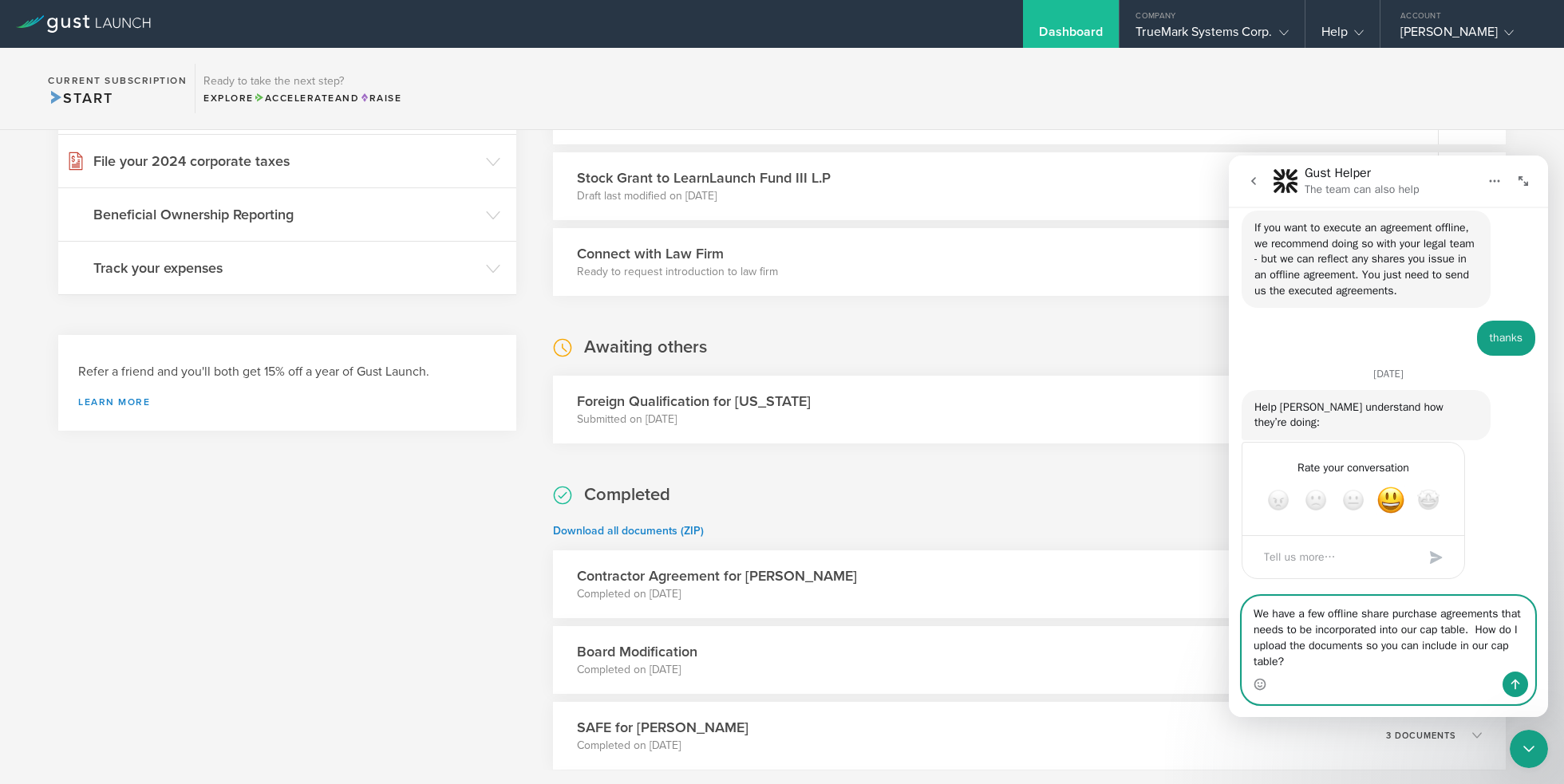 type on "We have a few offline share purchase agreements that needs to be incorporated into our cap table.  How do I upload the documents so you can include in our cap table?" 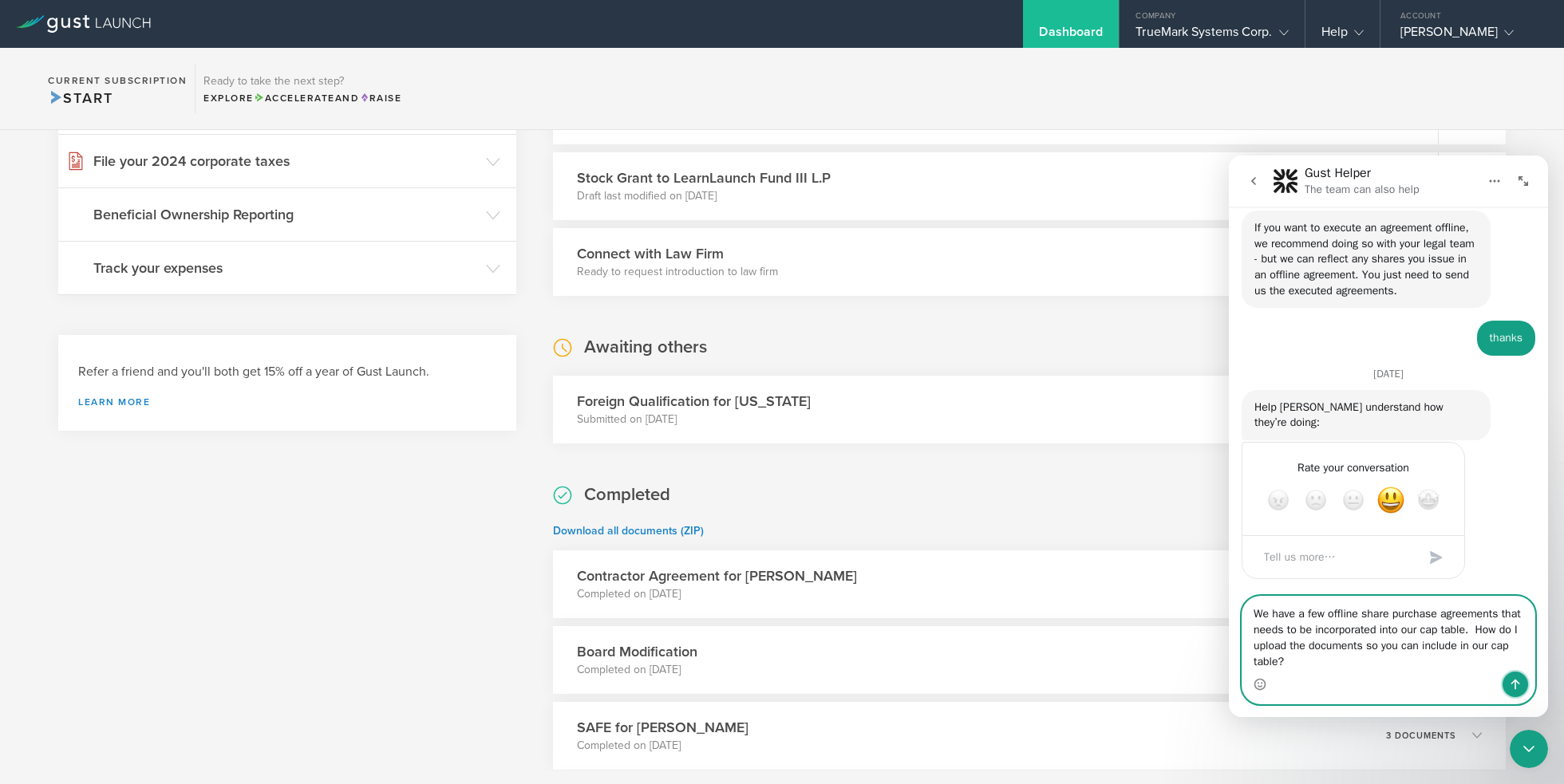 click 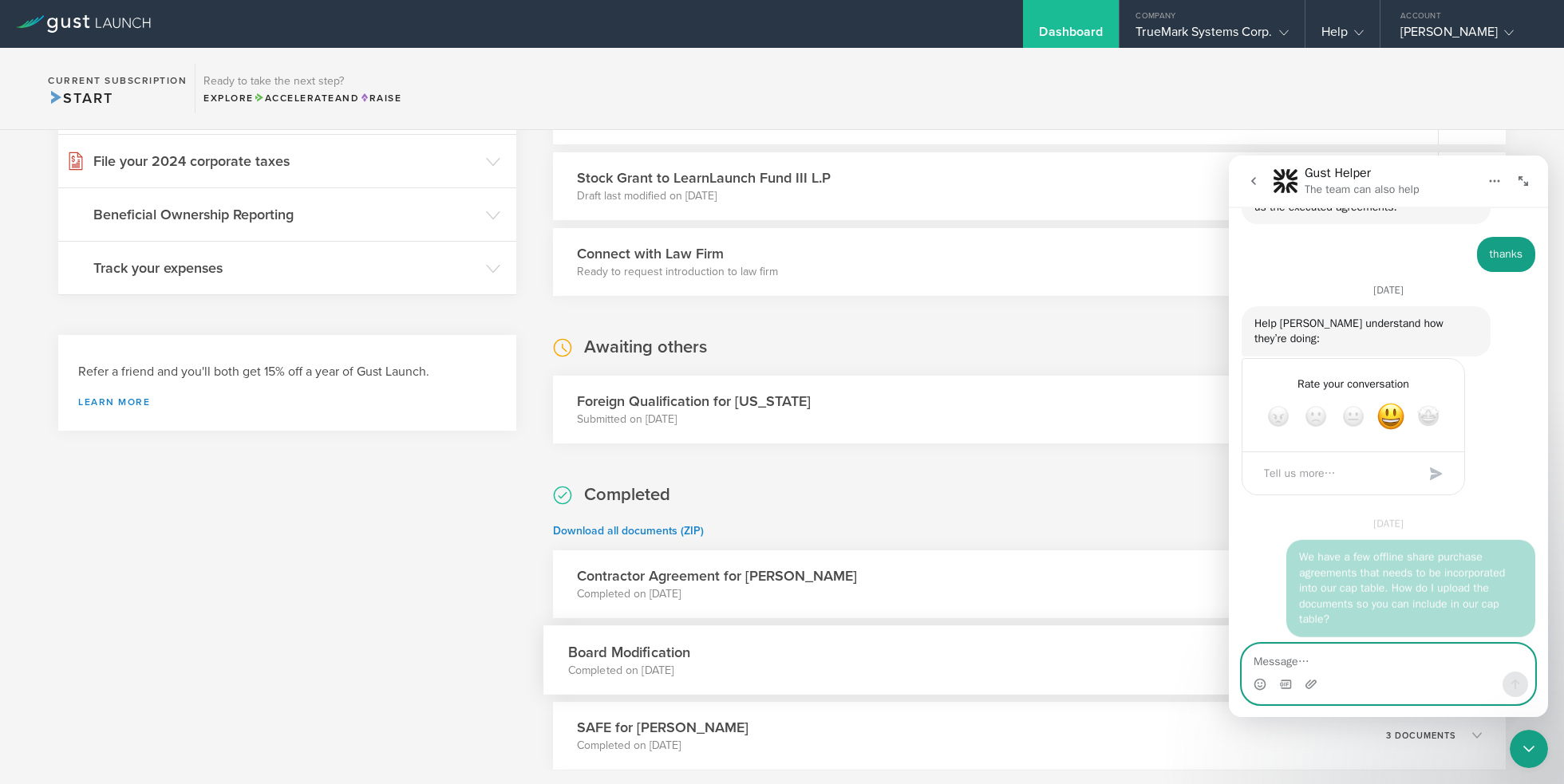 scroll, scrollTop: 1544, scrollLeft: 0, axis: vertical 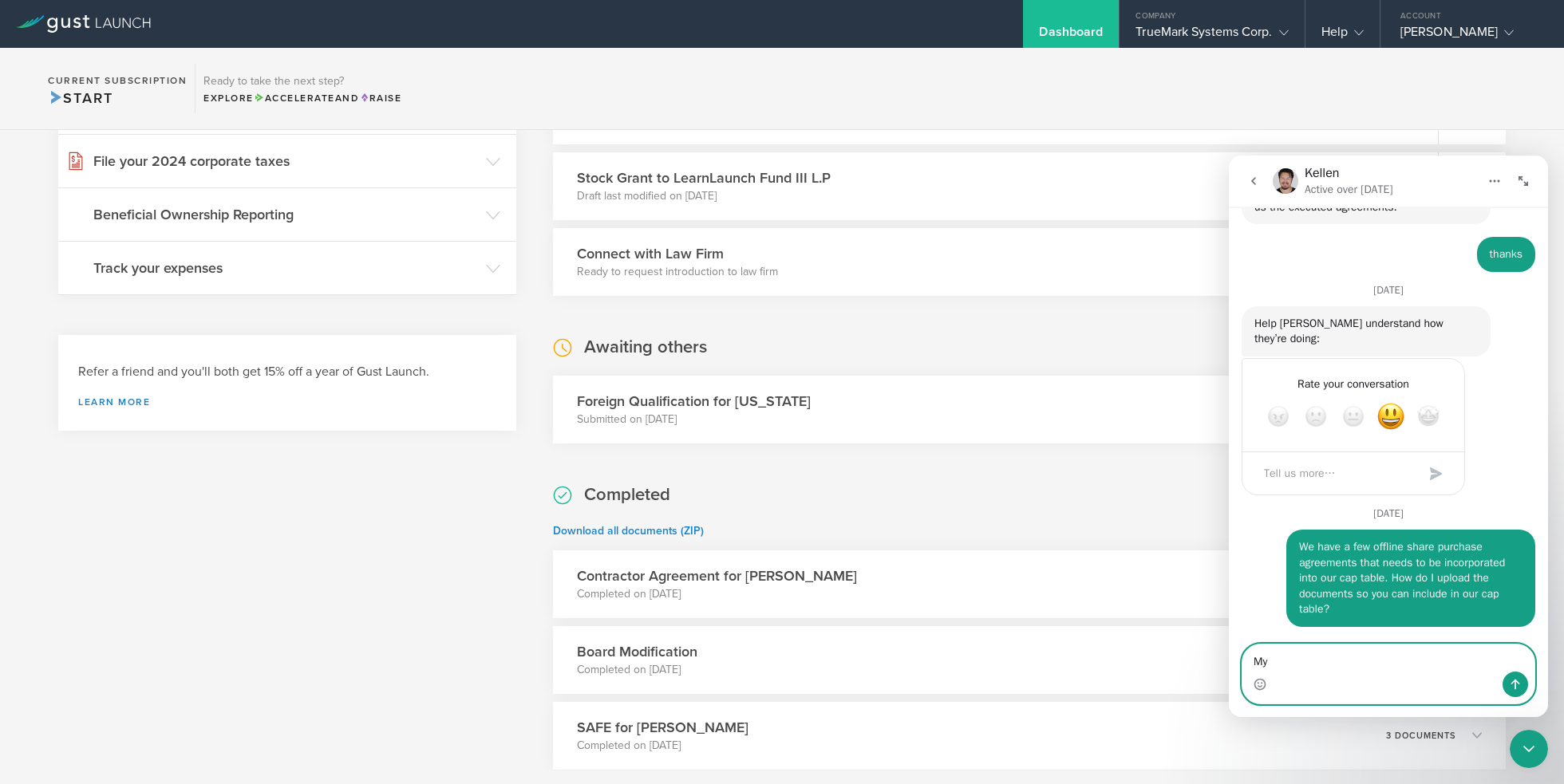 type on "M" 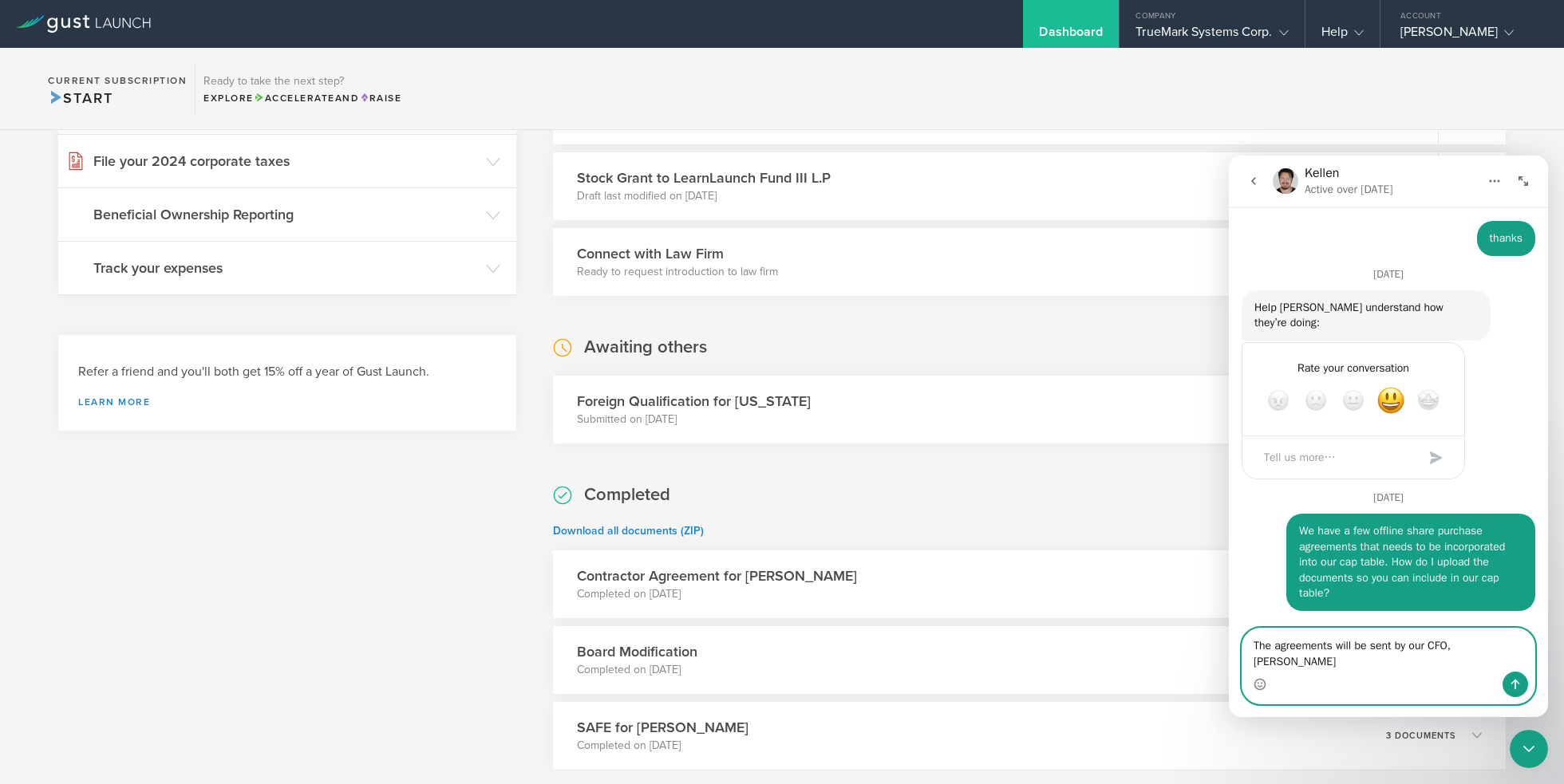 scroll, scrollTop: 1560, scrollLeft: 0, axis: vertical 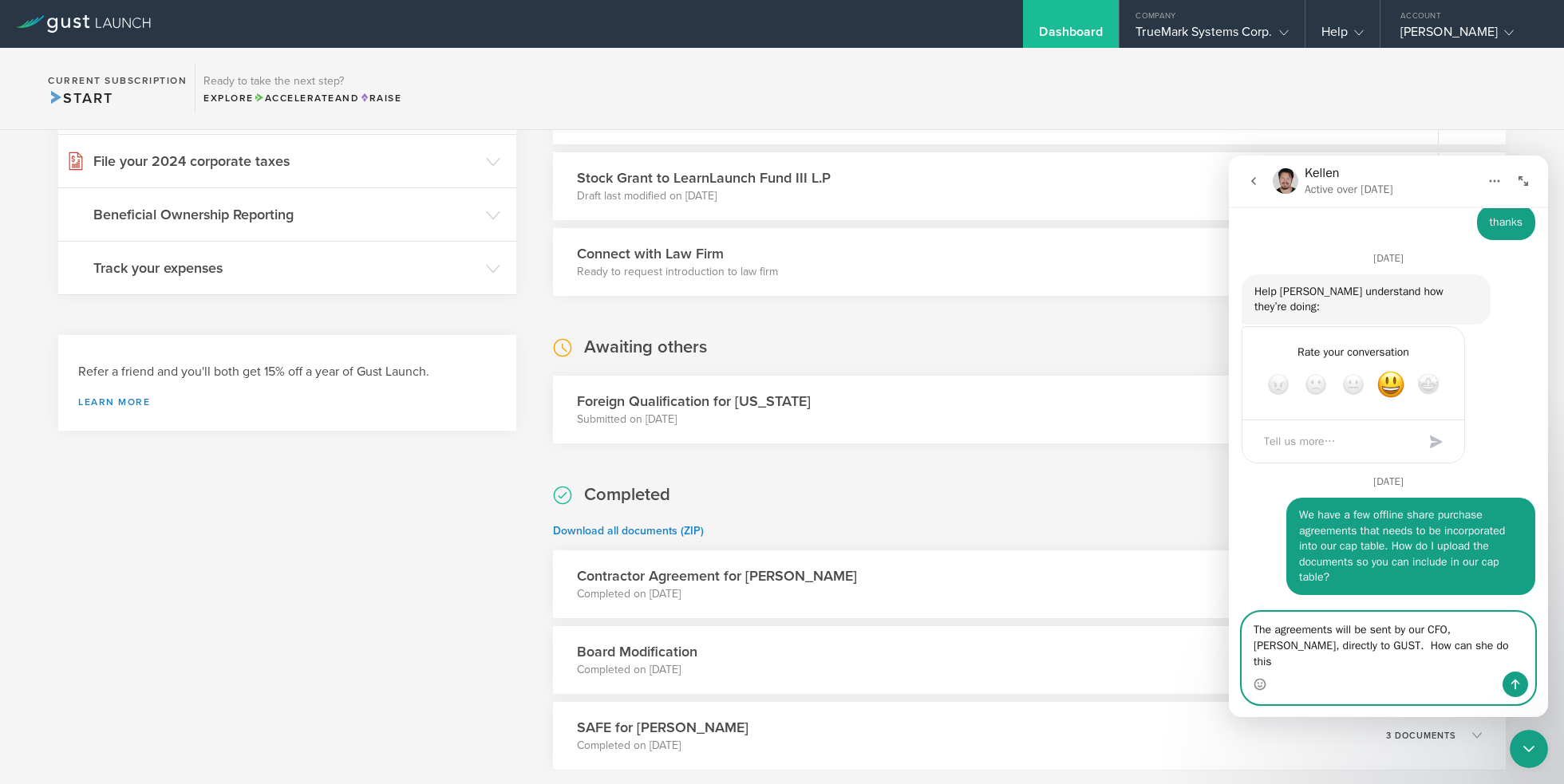 type on "The agreements will be sent by our CFO, Mercedes Riley, directly to GUST.  How can she do this?" 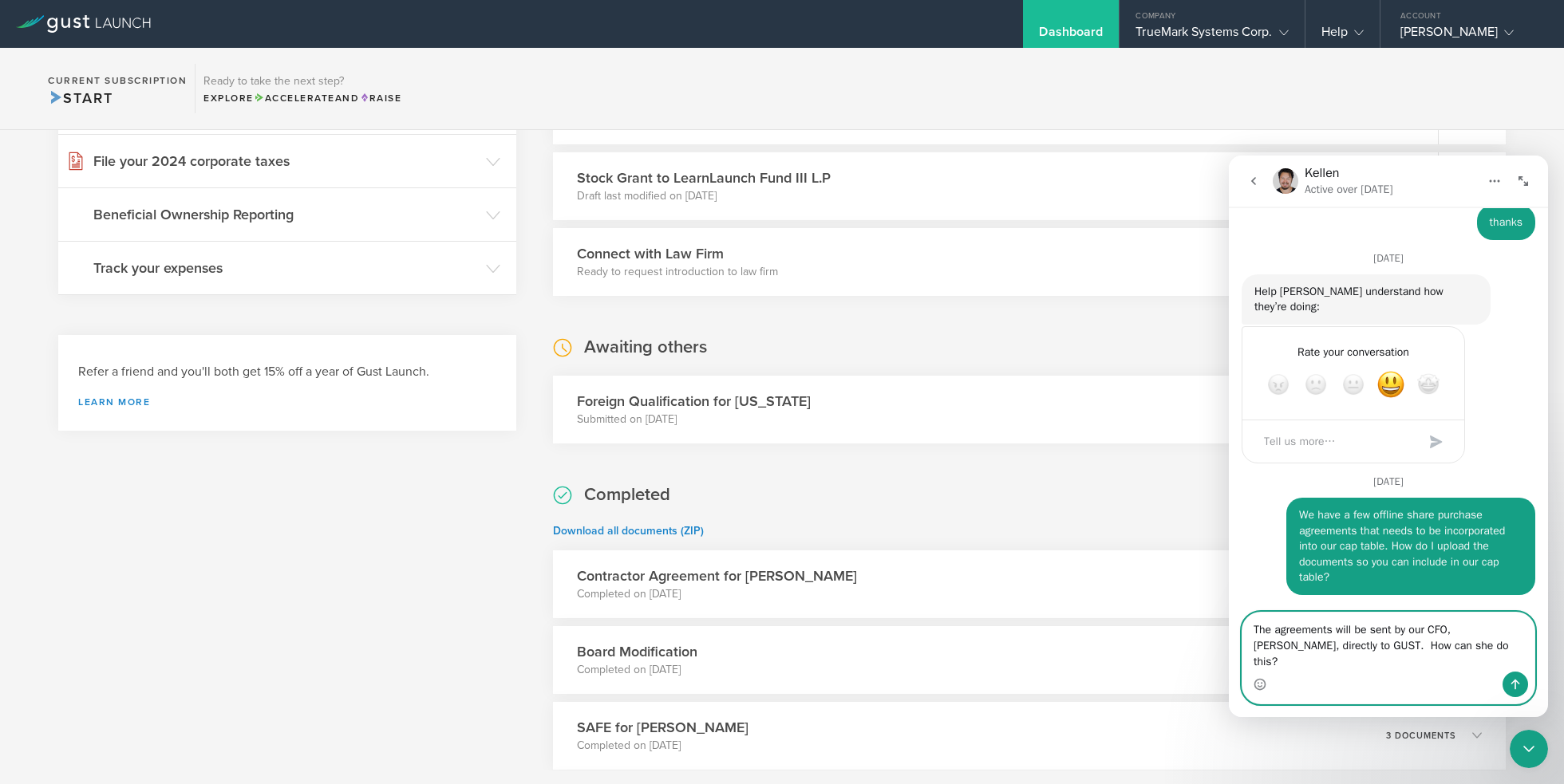 type 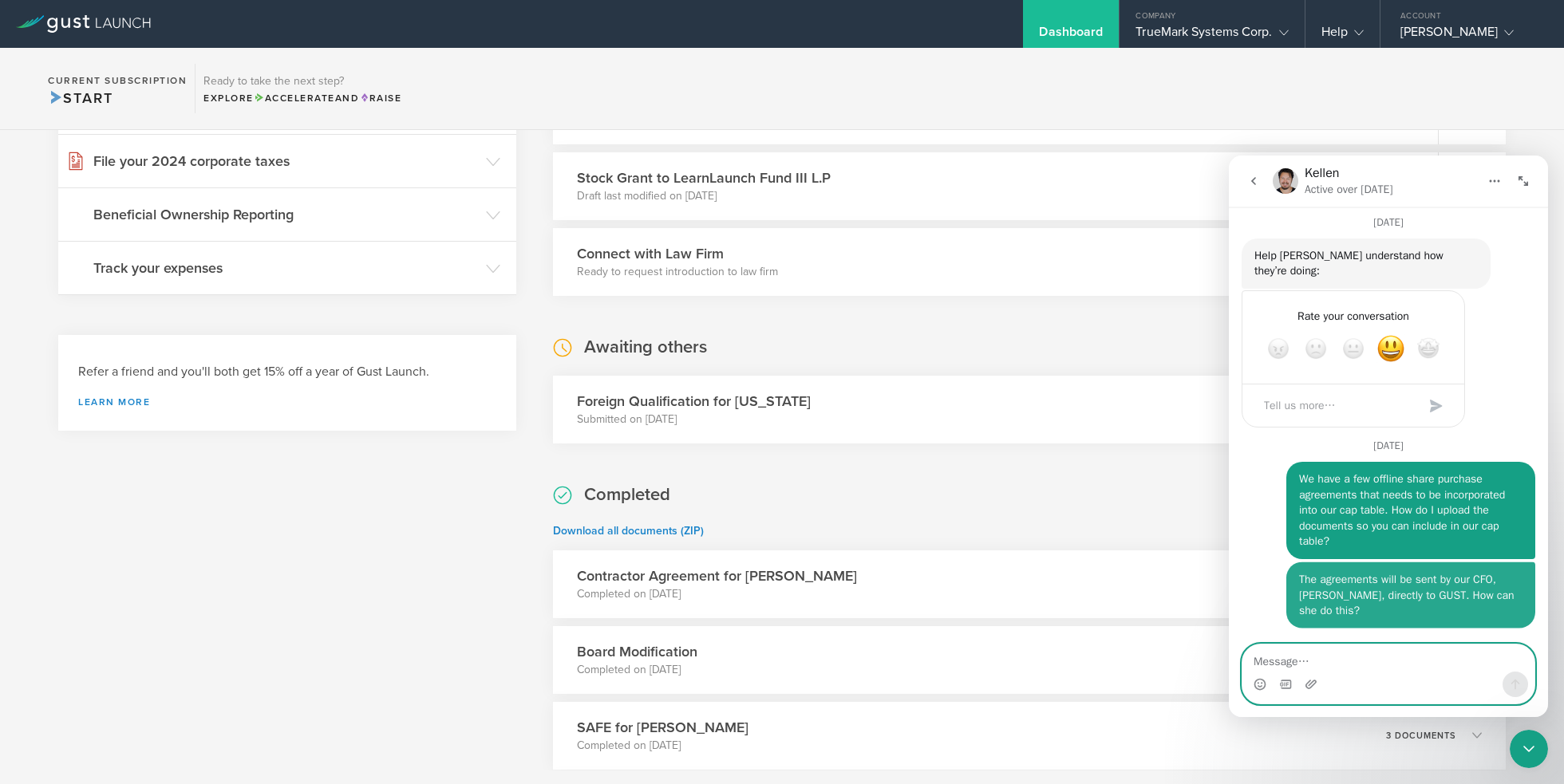 scroll, scrollTop: 1611, scrollLeft: 0, axis: vertical 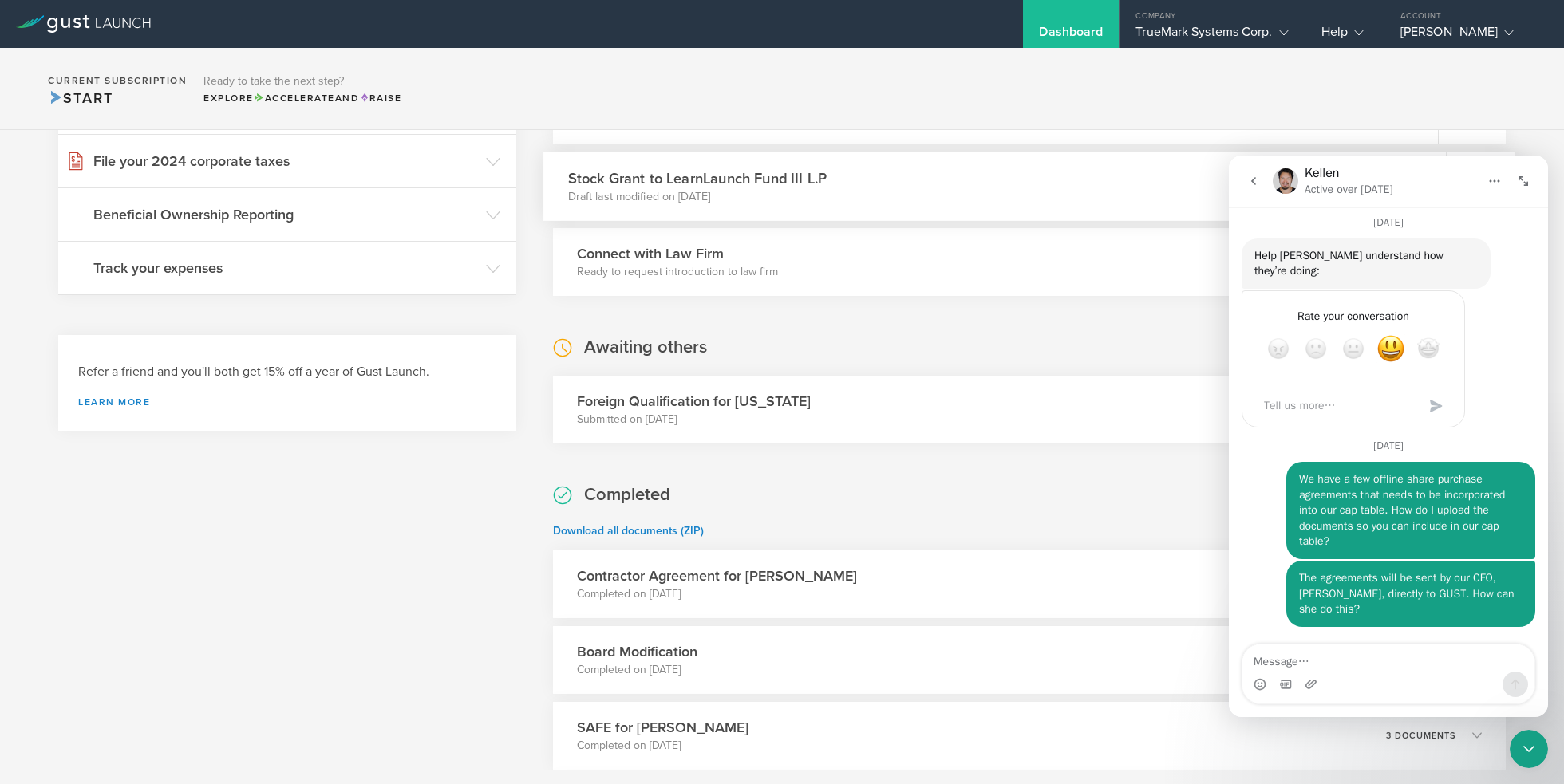 click on "Draft last modified on Jun 5, 2025" at bounding box center (697, 196) 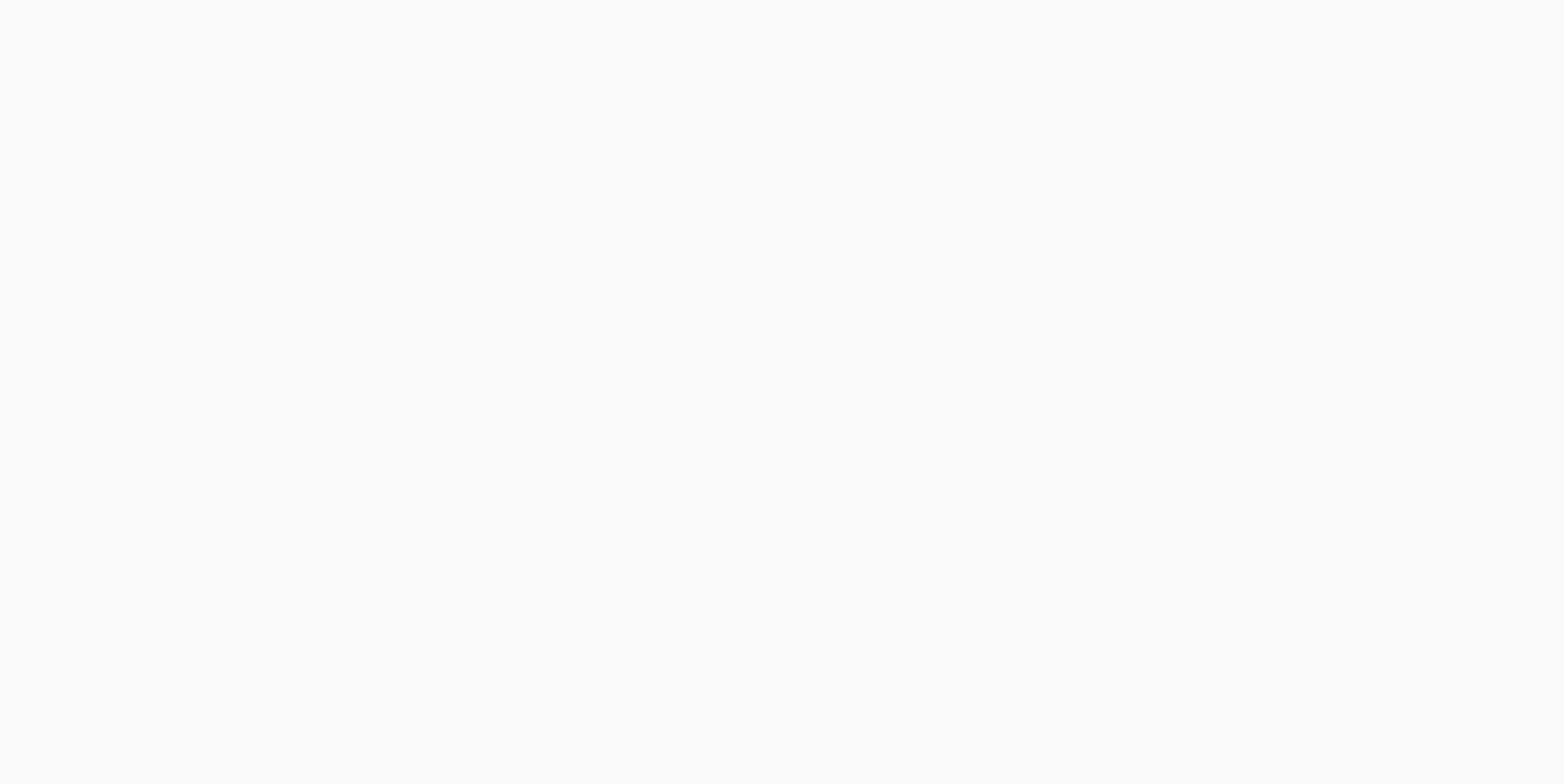 scroll, scrollTop: 0, scrollLeft: 0, axis: both 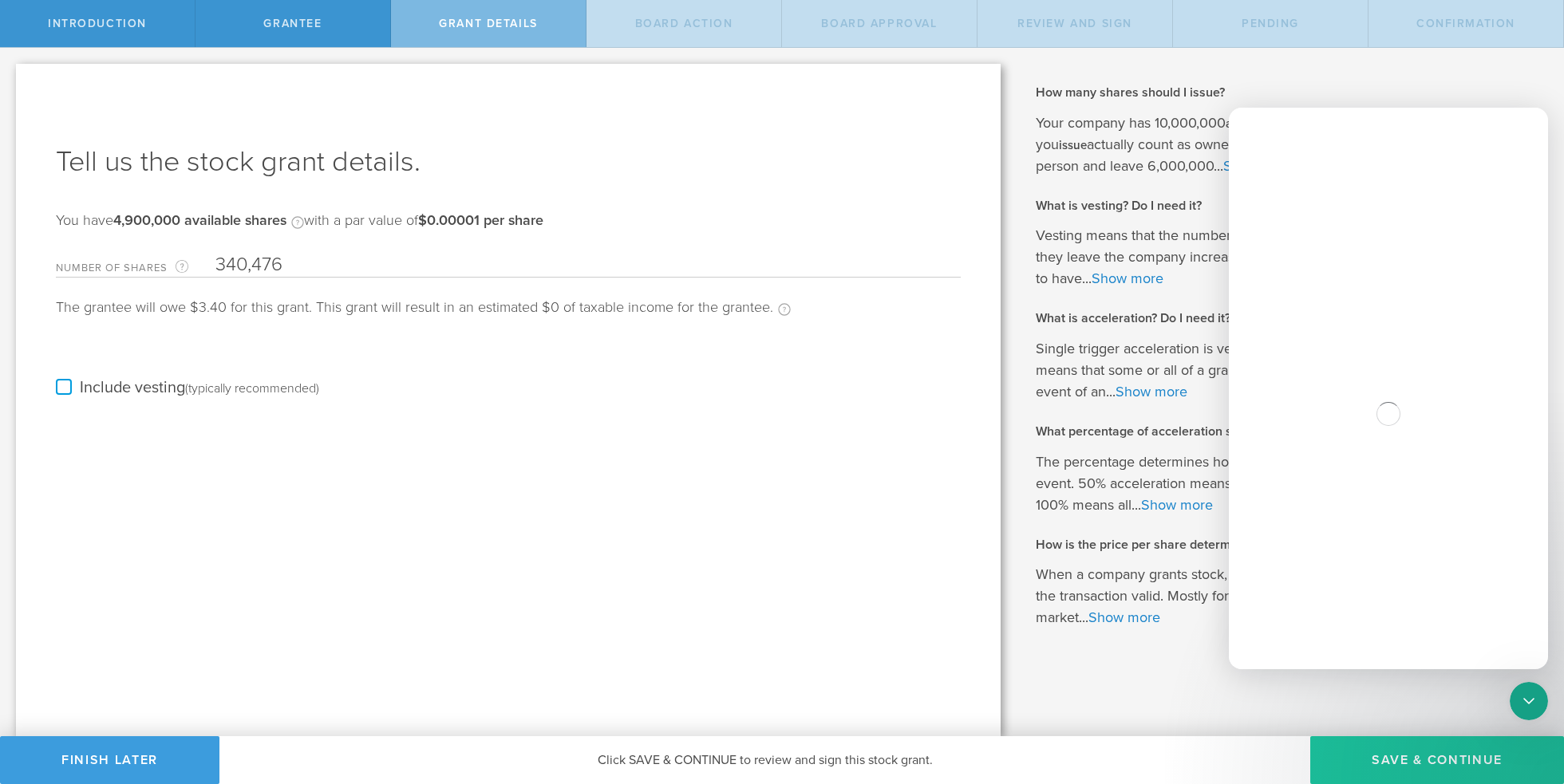 drag, startPoint x: 1451, startPoint y: 760, endPoint x: 1438, endPoint y: 758, distance: 13.152946 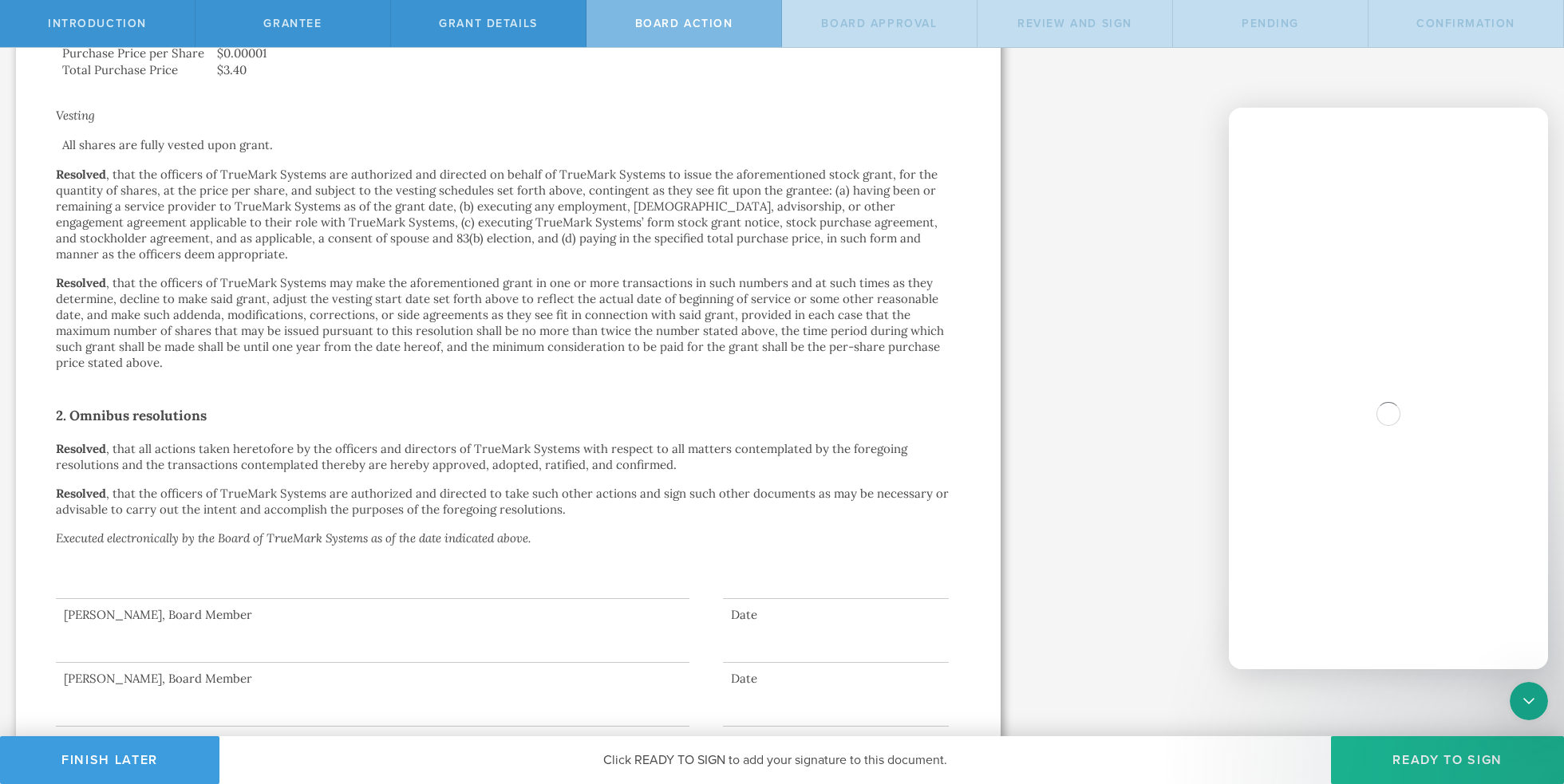 scroll, scrollTop: 647, scrollLeft: 0, axis: vertical 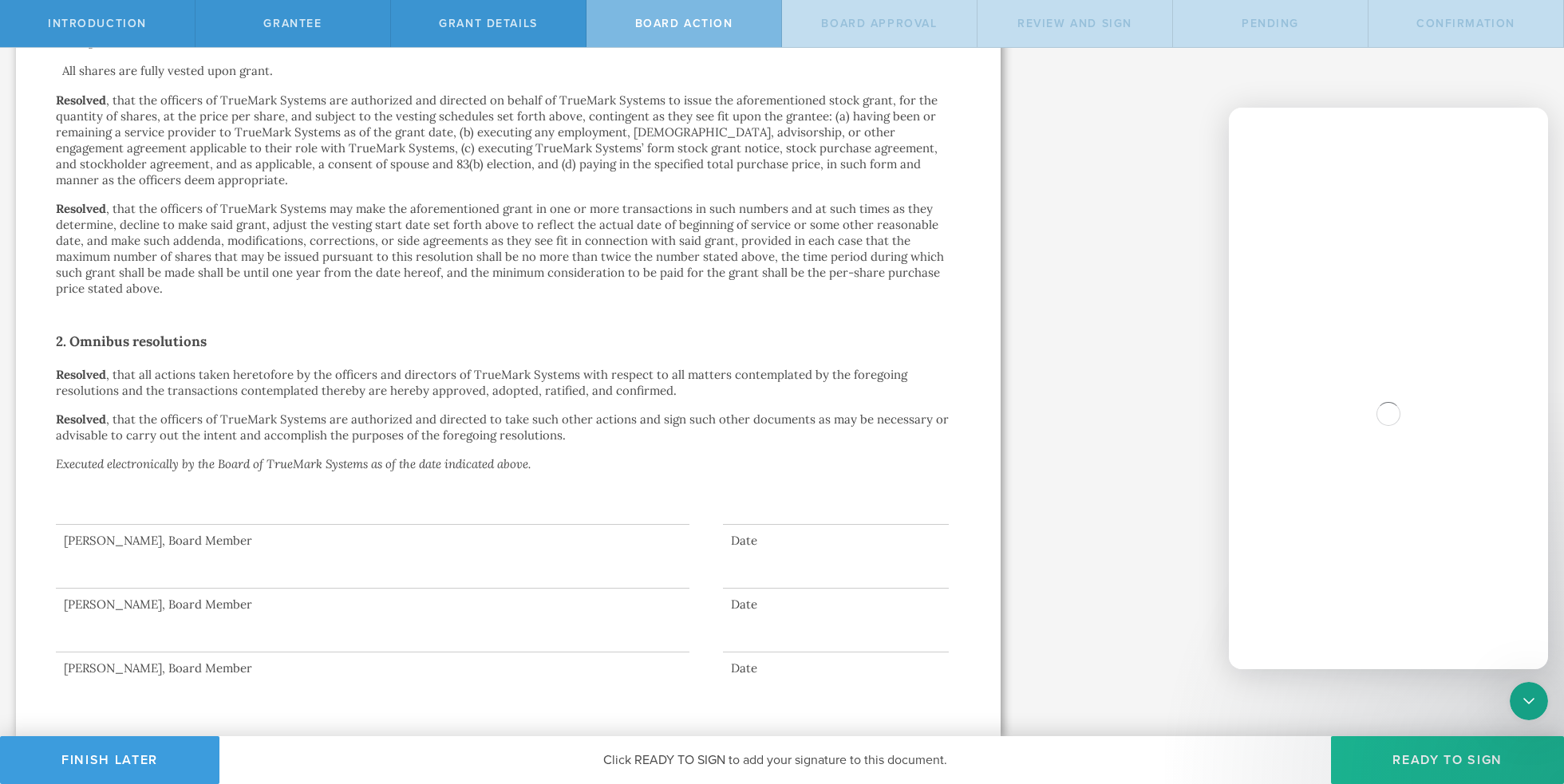 click 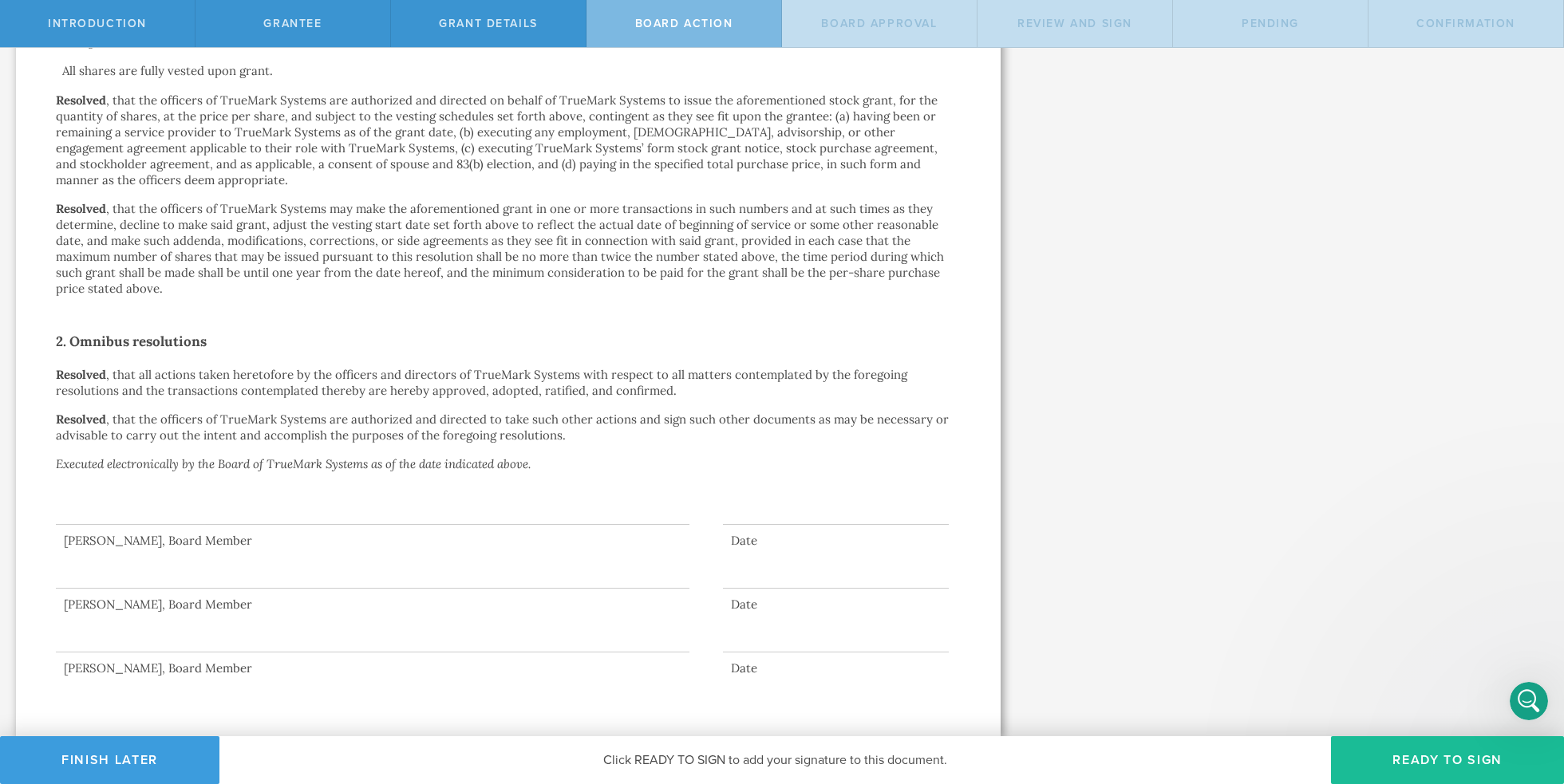 scroll, scrollTop: 0, scrollLeft: 0, axis: both 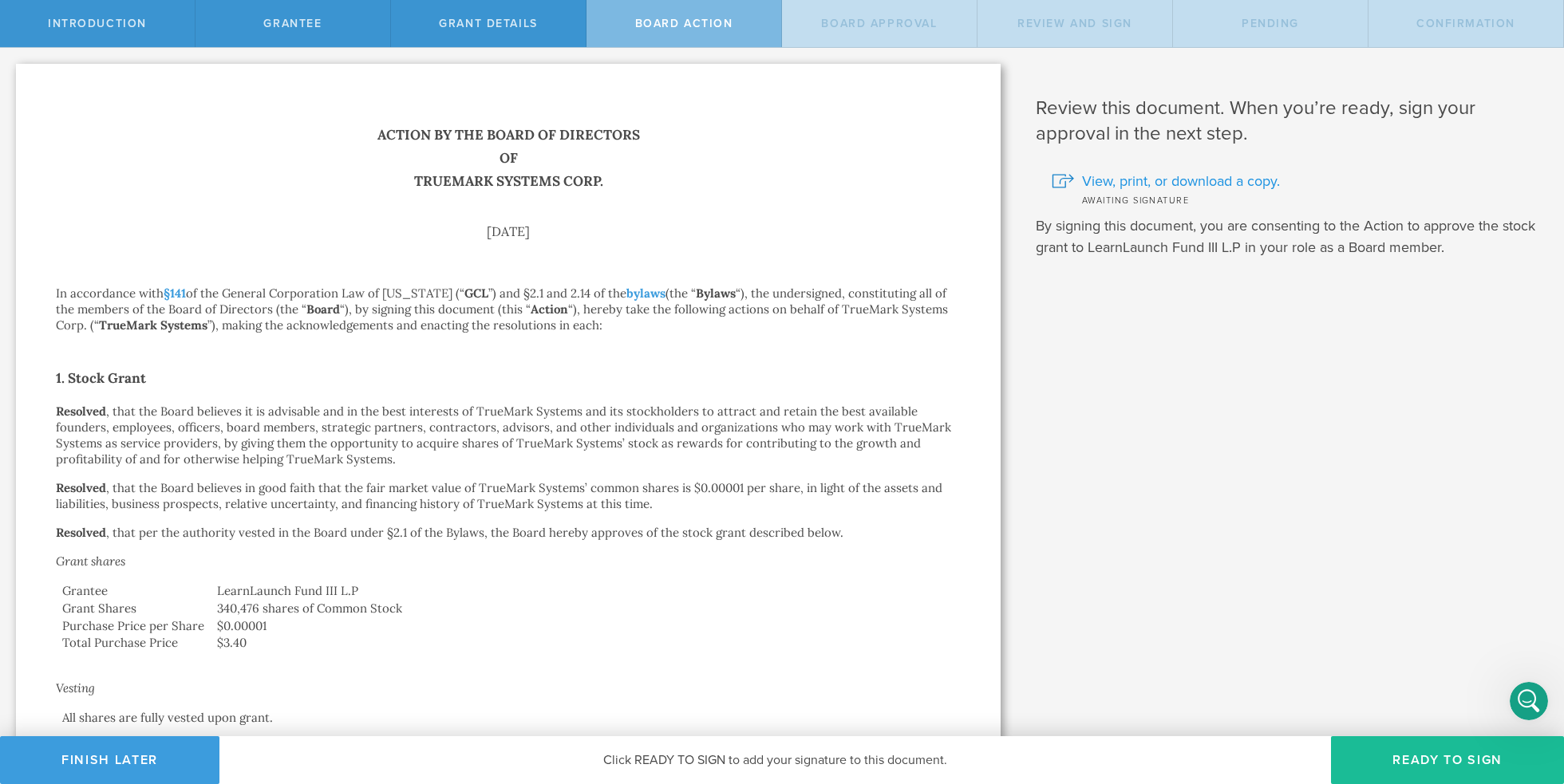 click on "View, print, or download a copy." at bounding box center [1181, 181] 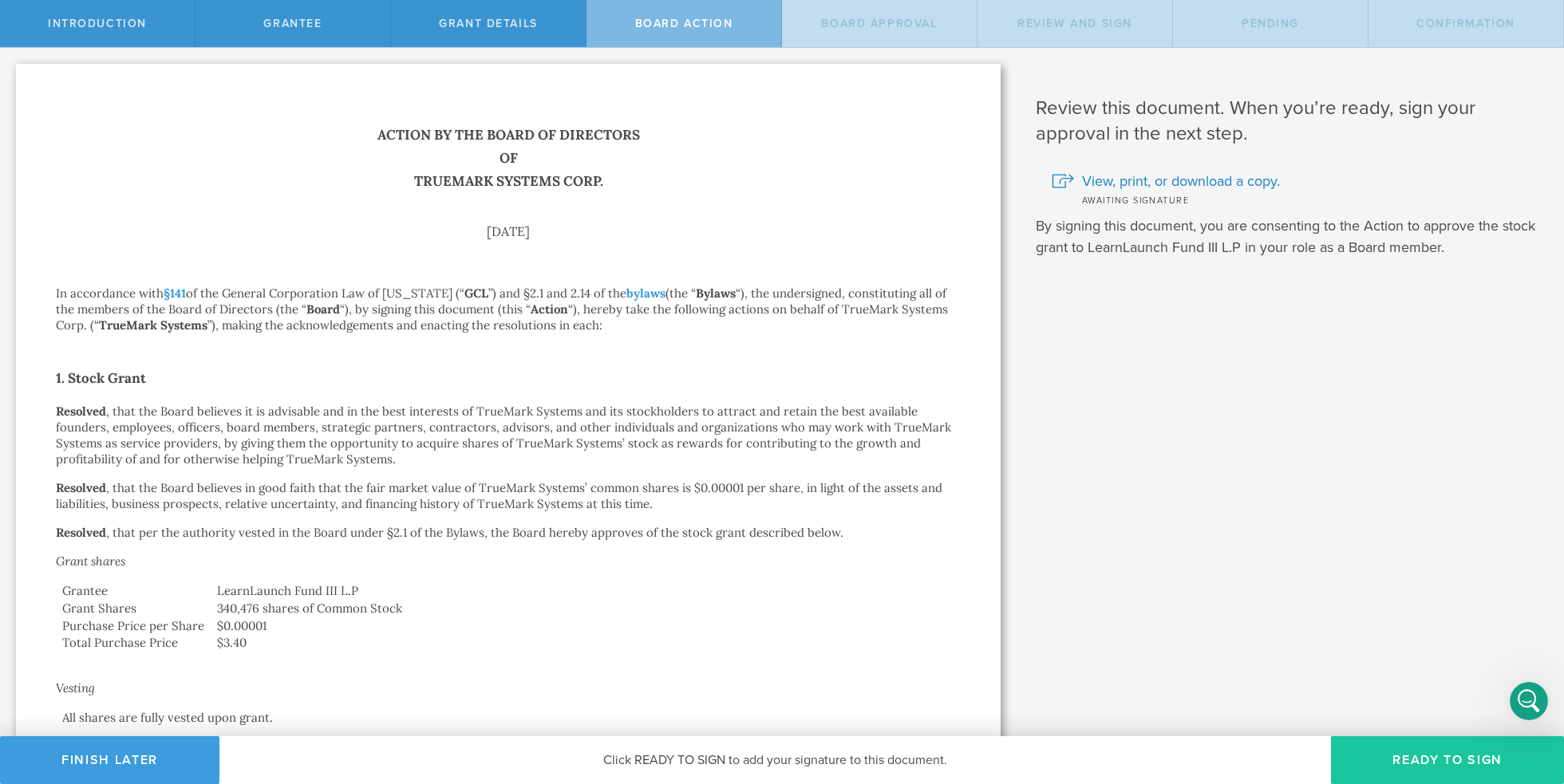drag, startPoint x: 1447, startPoint y: 760, endPoint x: 1401, endPoint y: 754, distance: 46.389654 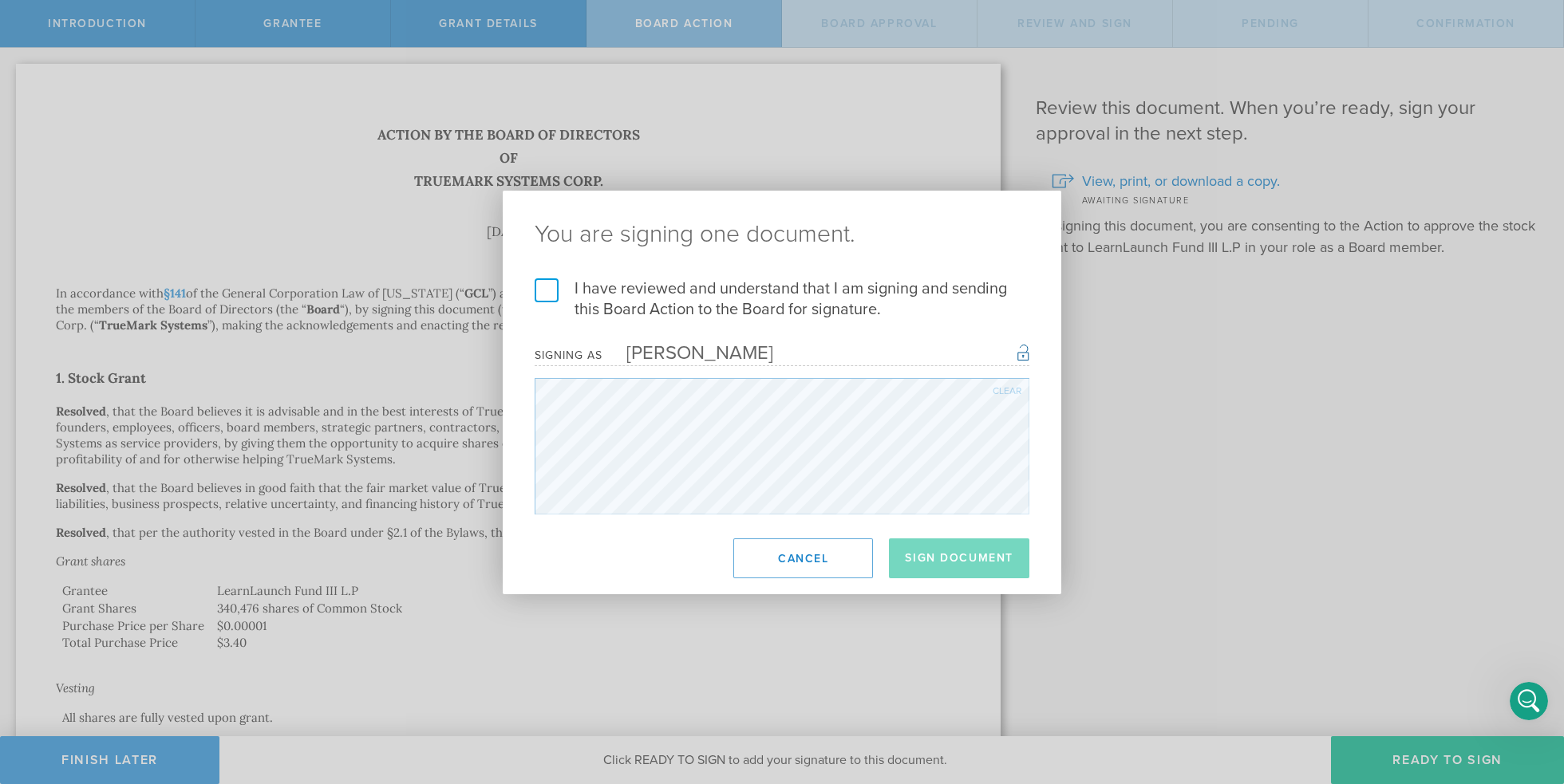 click on "I have reviewed and understand that I am signing and sending this Board Action to the Board for signature." at bounding box center (782, 299) 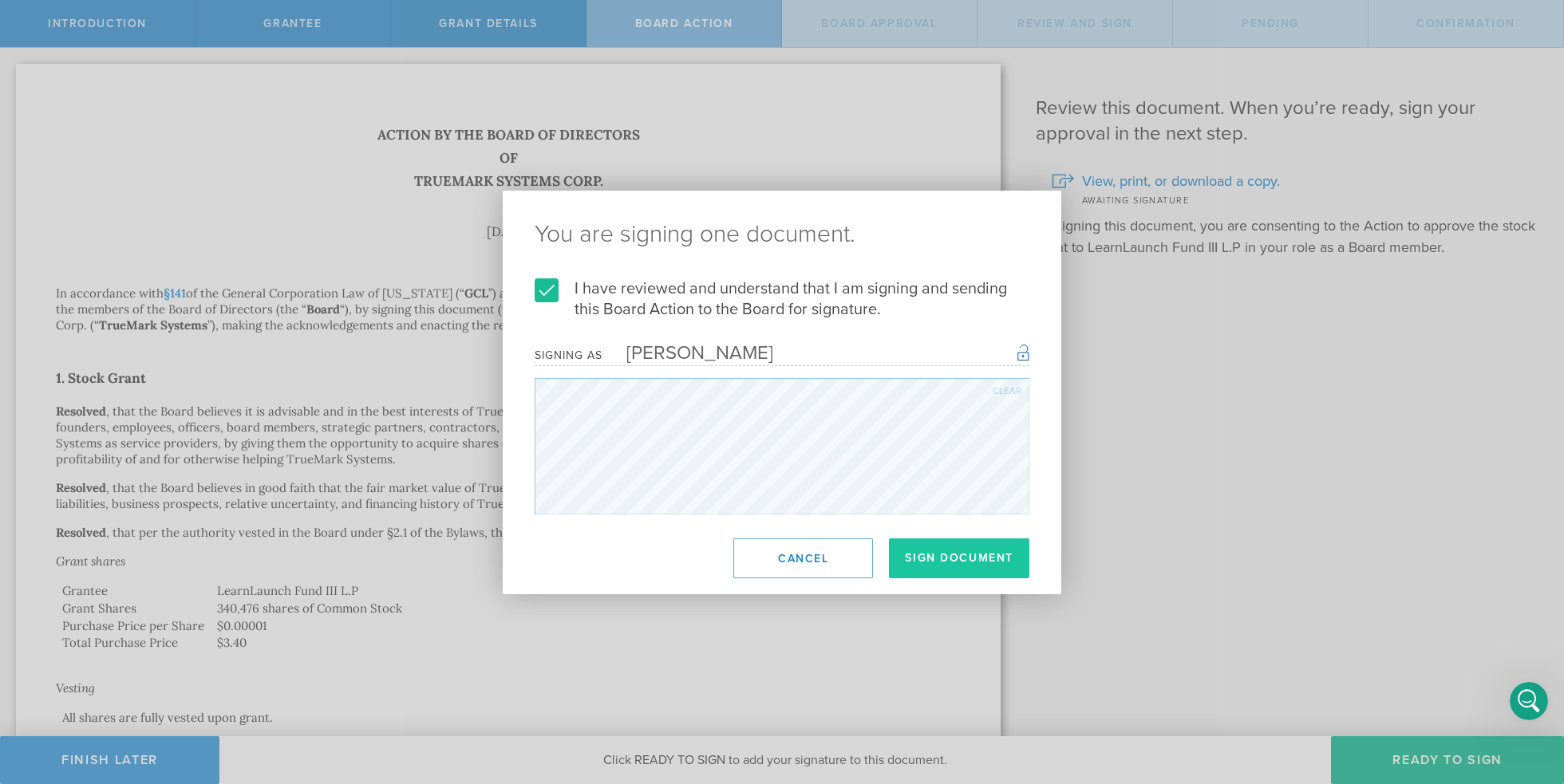 click on "Sign Document" at bounding box center [959, 558] 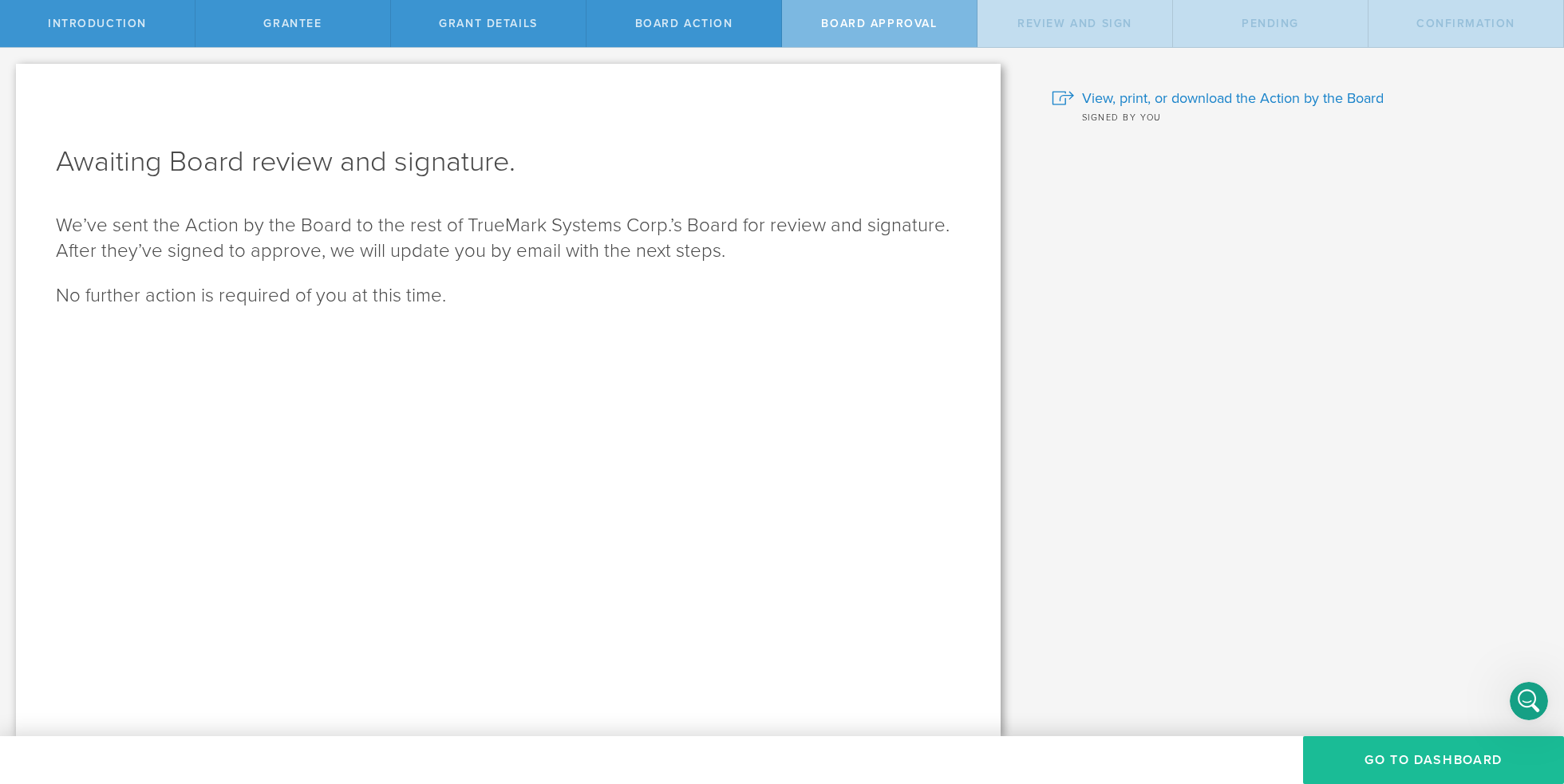 drag, startPoint x: 1425, startPoint y: 767, endPoint x: 1154, endPoint y: 731, distance: 273.38069 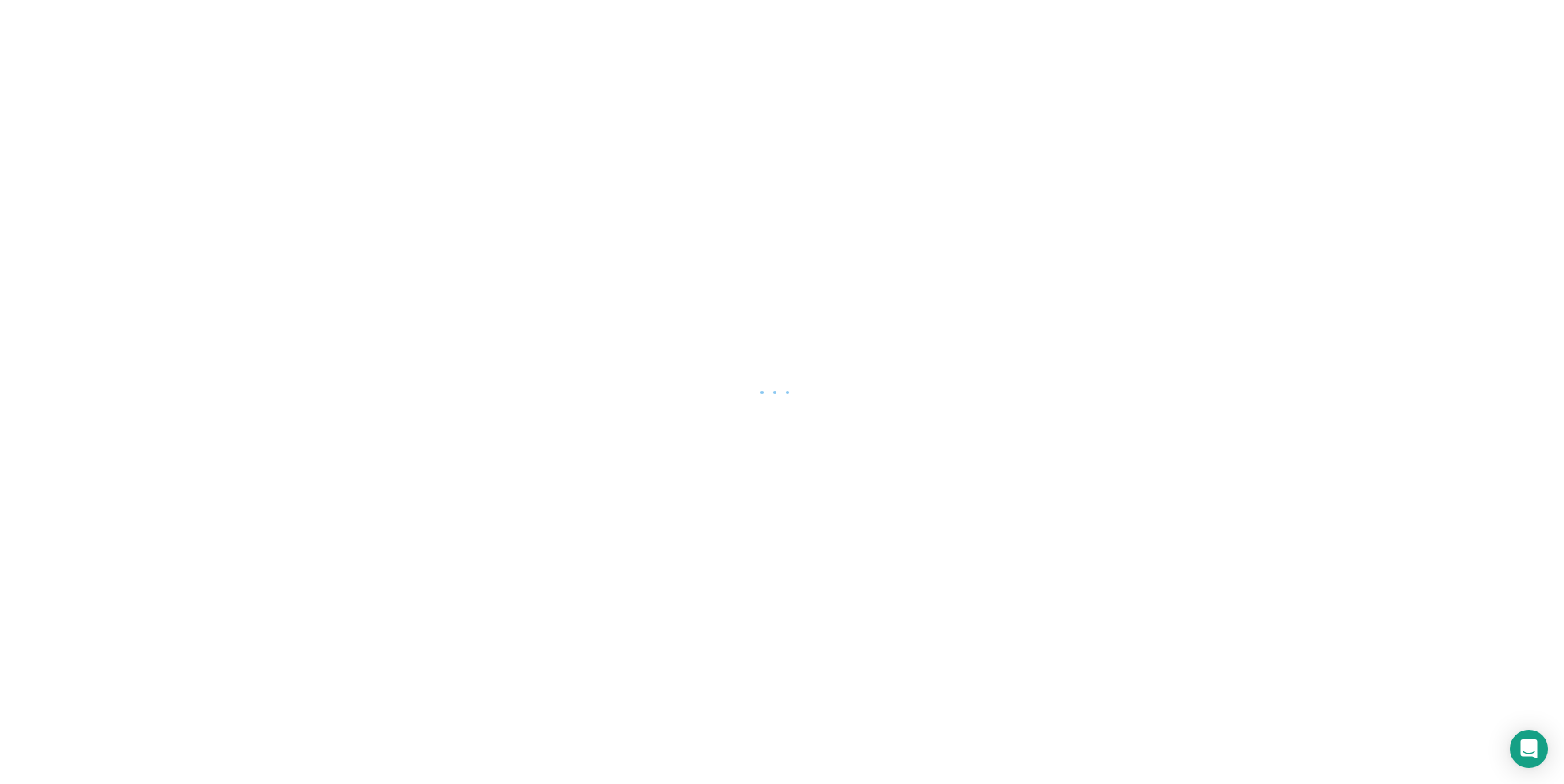 scroll, scrollTop: 0, scrollLeft: 0, axis: both 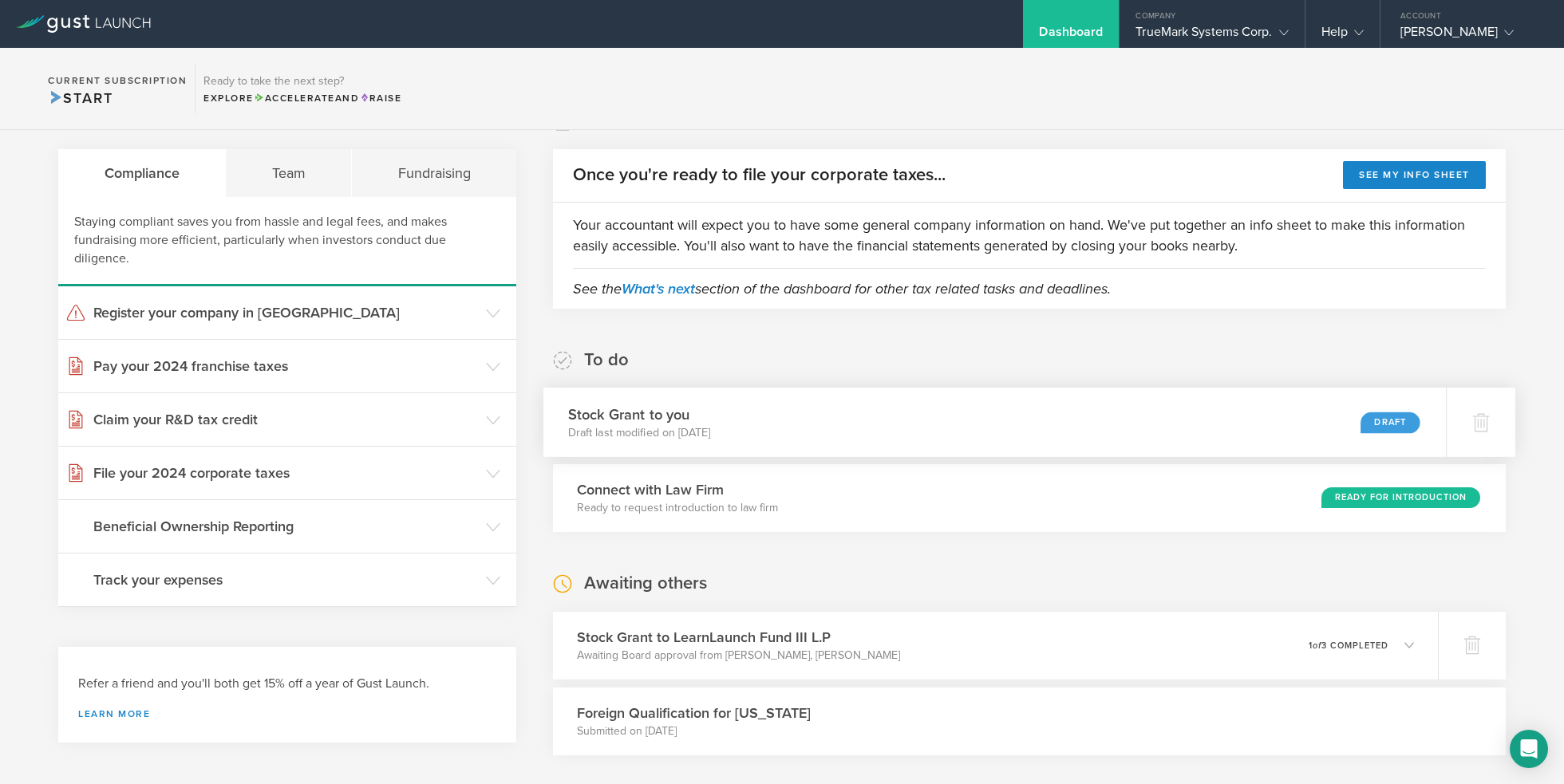 click on "Stock Grant to you Draft last modified on [DATE]  Draft" at bounding box center [994, 422] 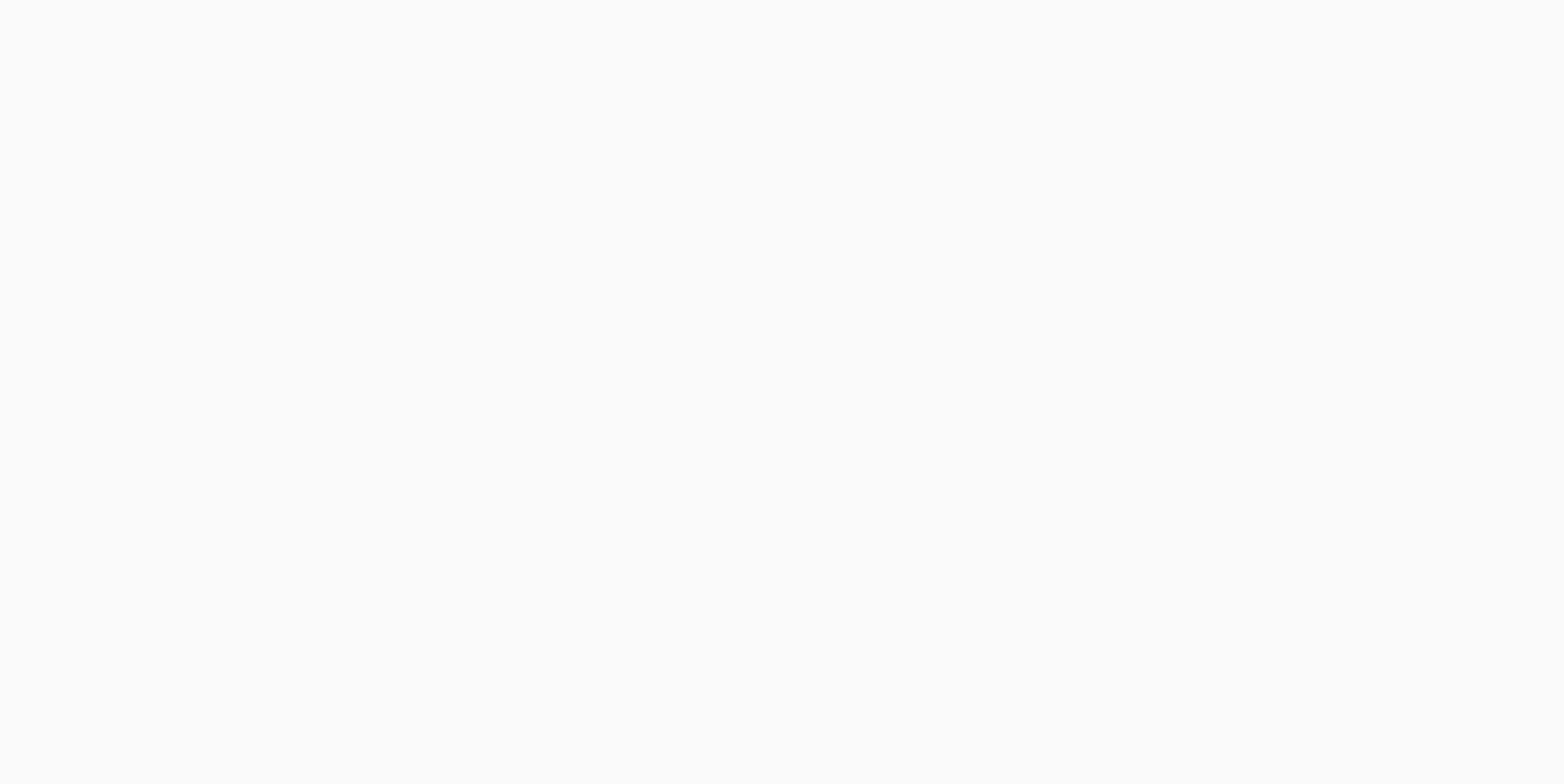 scroll, scrollTop: 0, scrollLeft: 0, axis: both 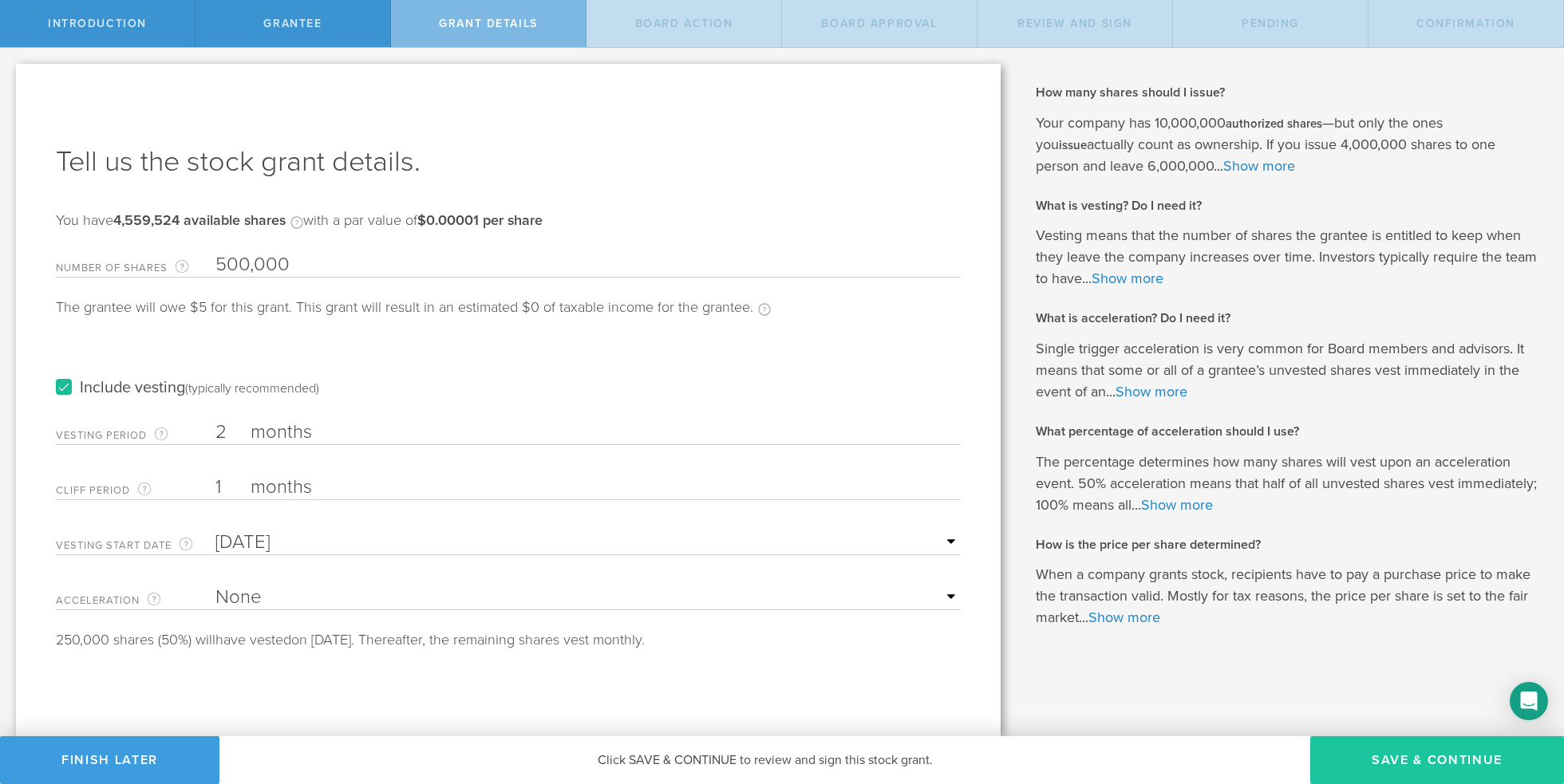 click on "Save & Continue" at bounding box center [1437, 760] 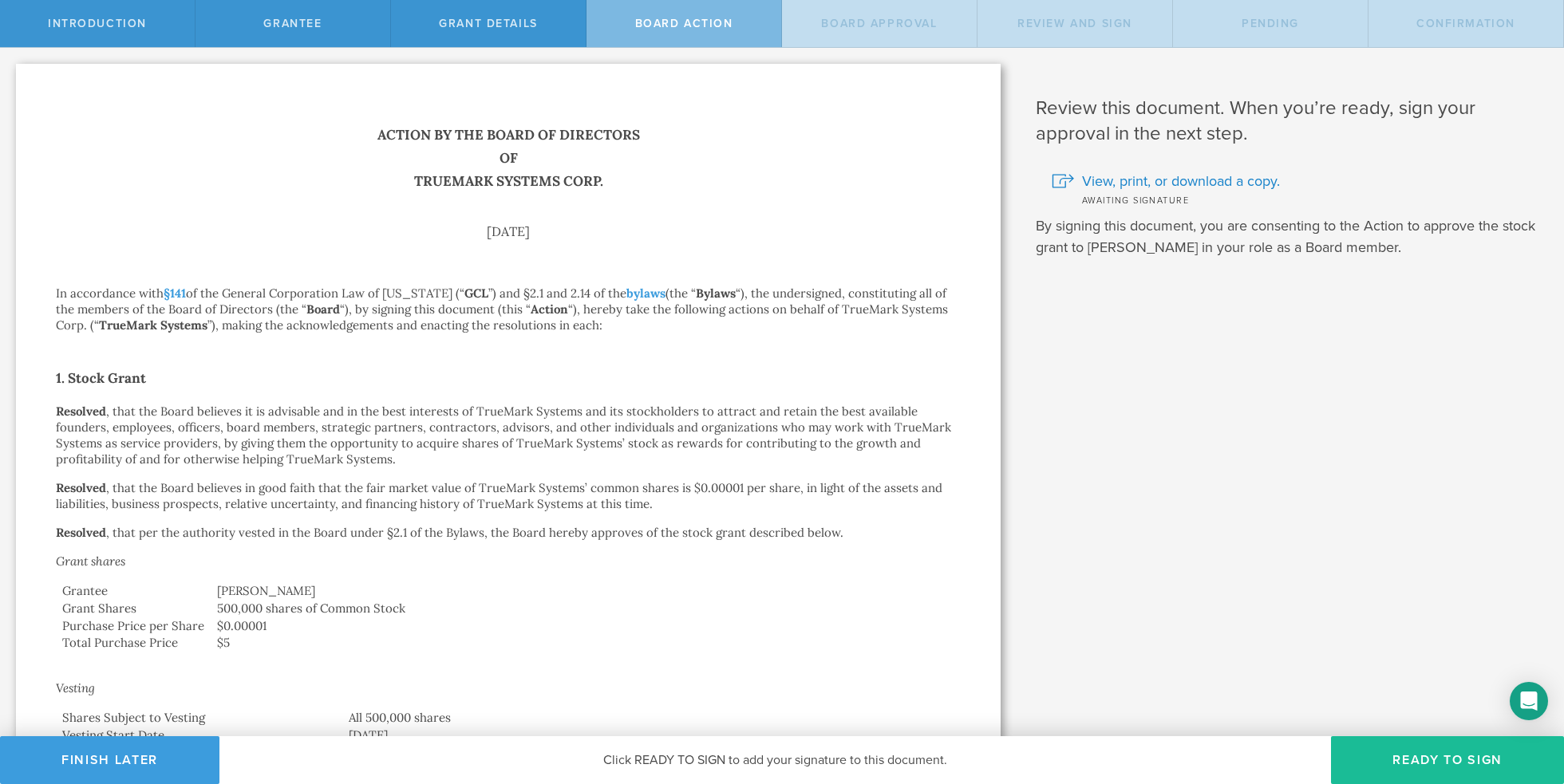 scroll, scrollTop: 5, scrollLeft: 0, axis: vertical 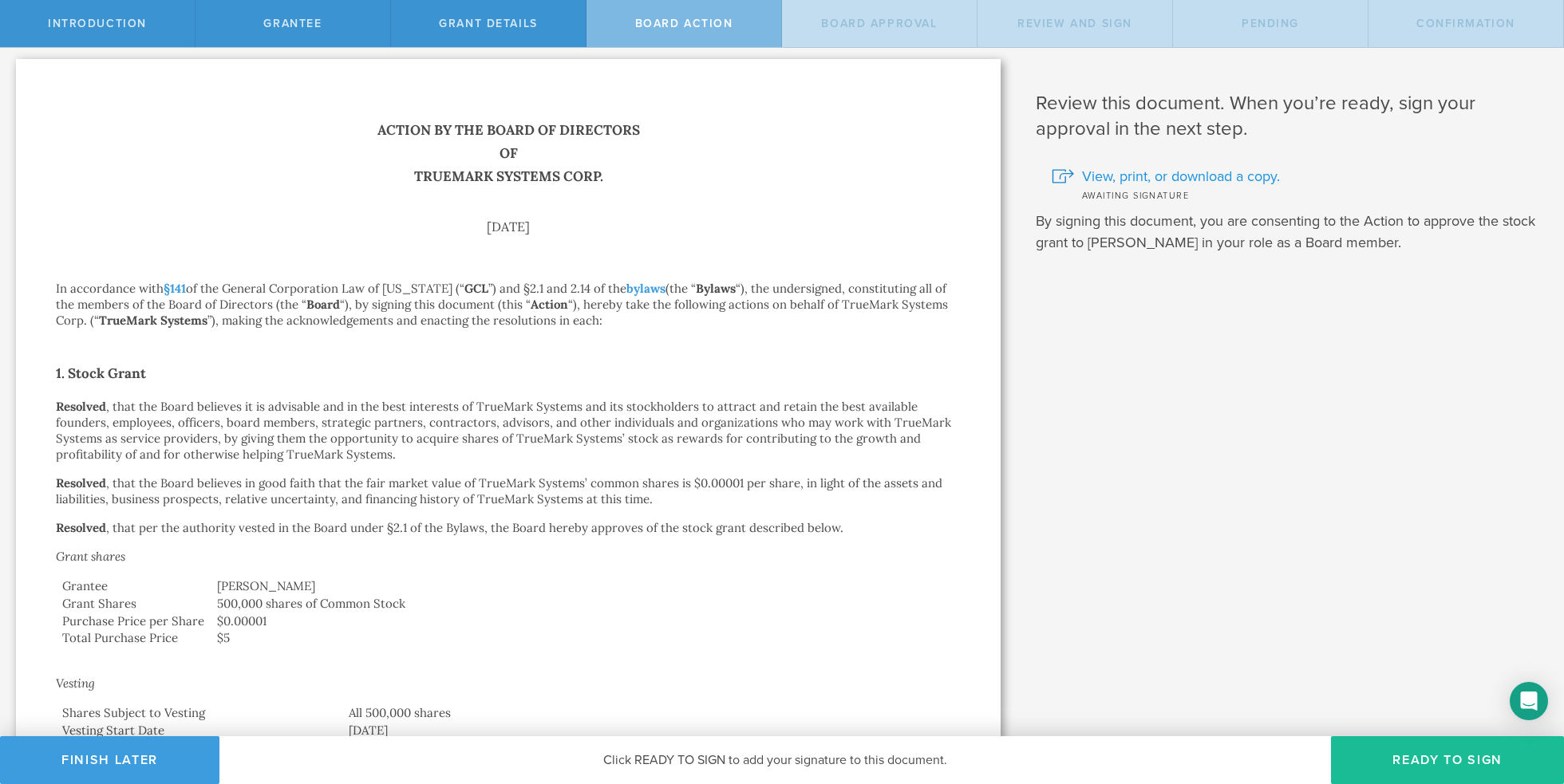 click on "View, print, or download a copy." at bounding box center [1181, 176] 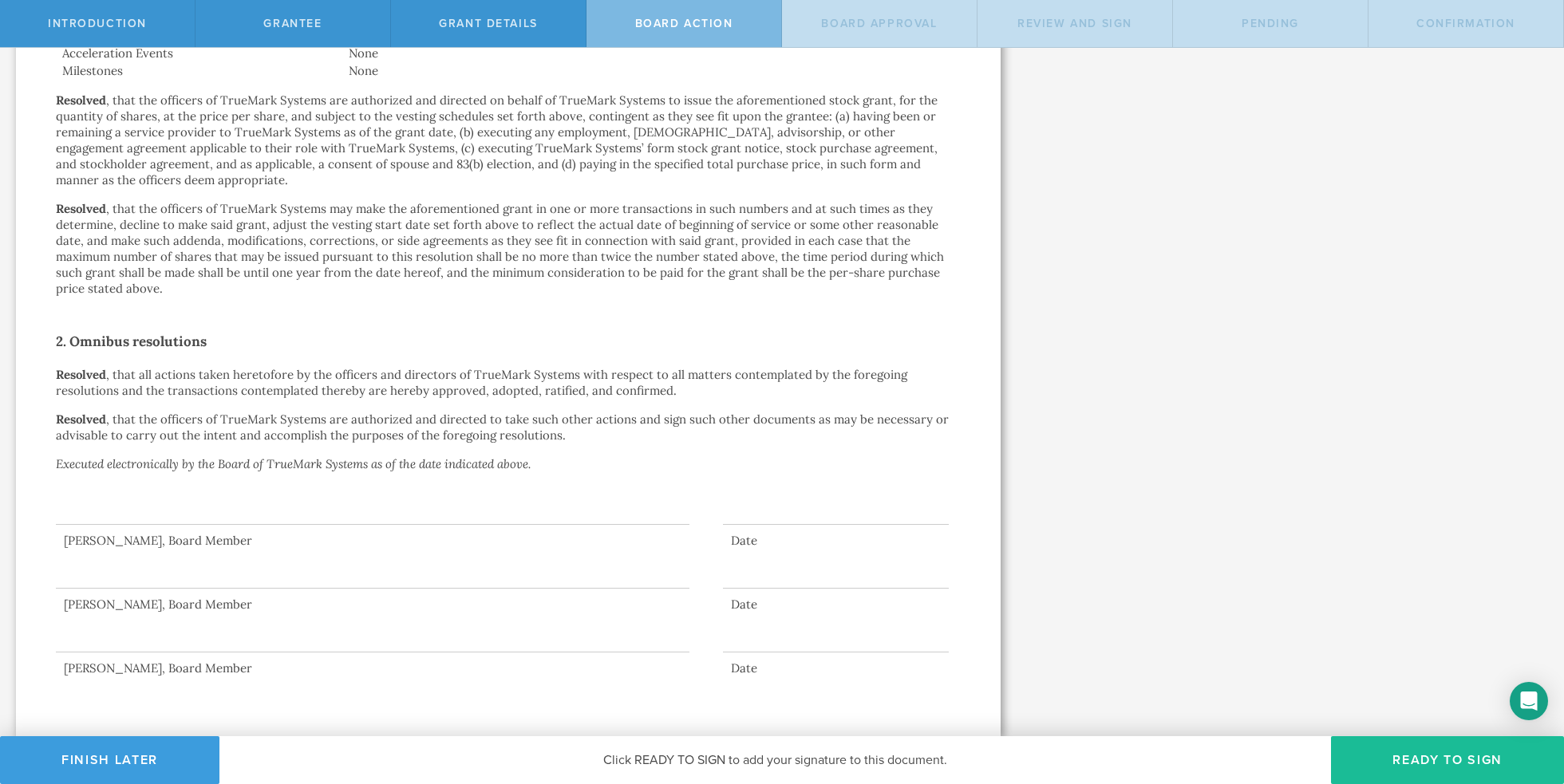 scroll, scrollTop: 780, scrollLeft: 0, axis: vertical 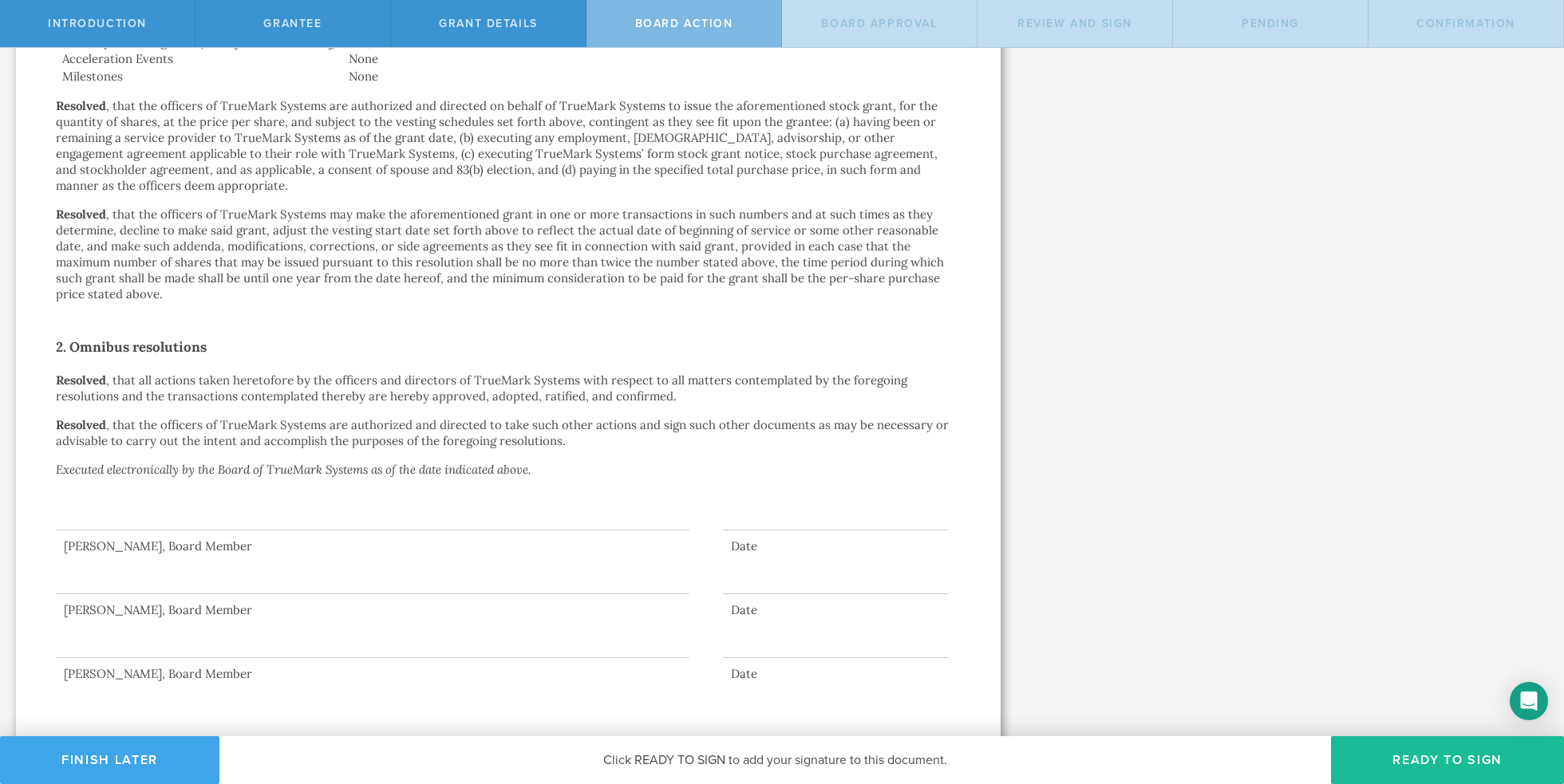 click on "Finish Later" at bounding box center [109, 760] 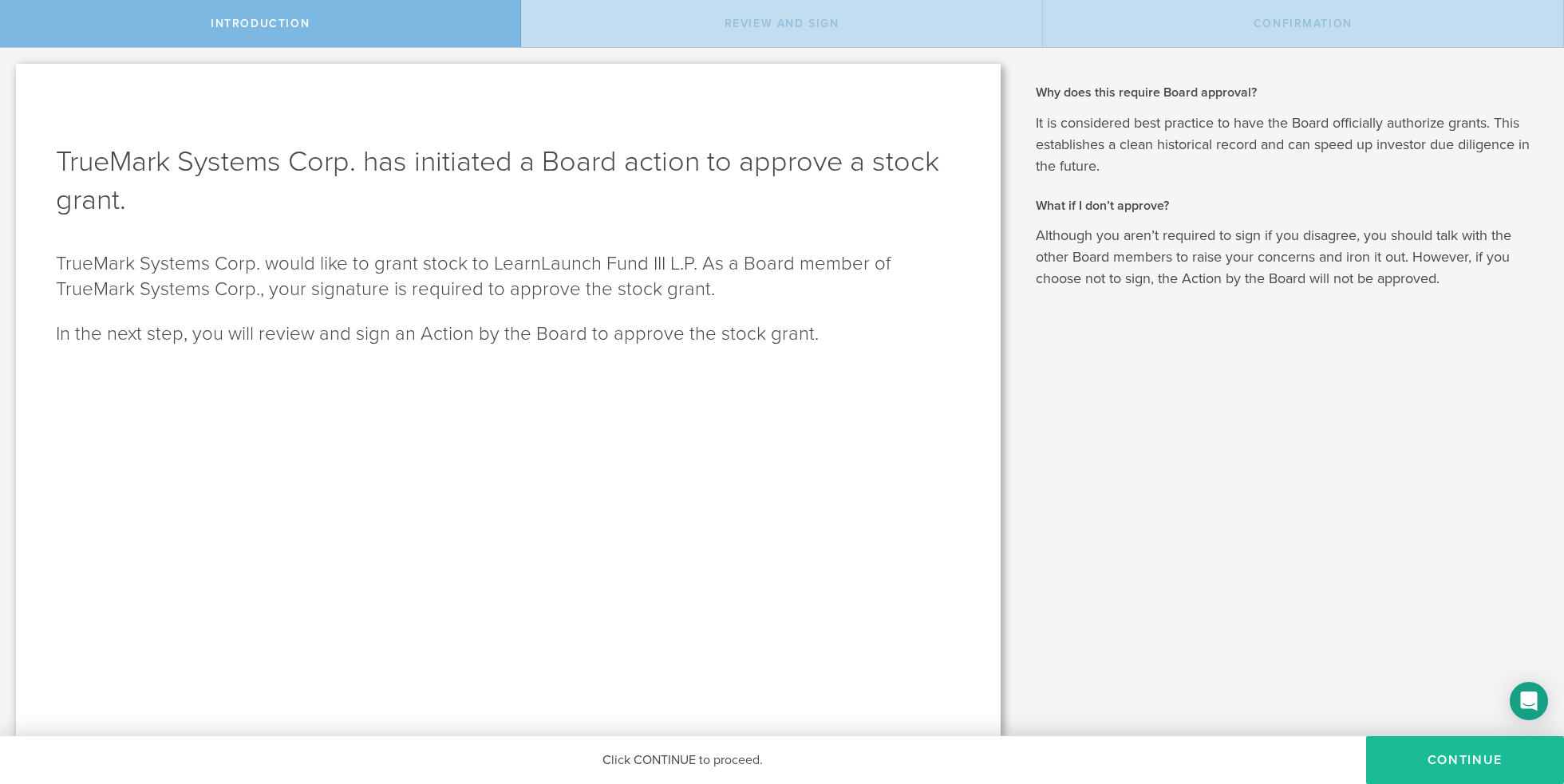 scroll, scrollTop: 0, scrollLeft: 0, axis: both 